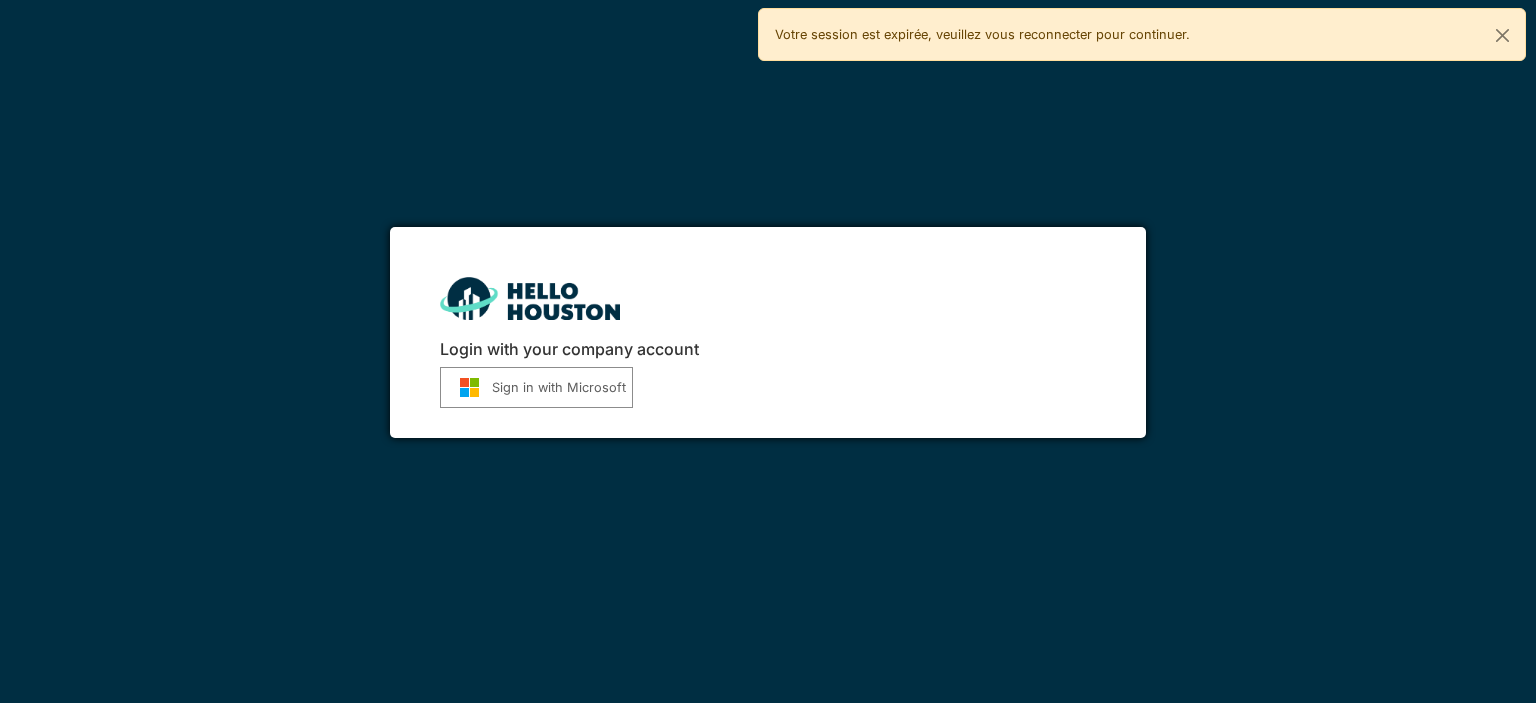 scroll, scrollTop: 0, scrollLeft: 0, axis: both 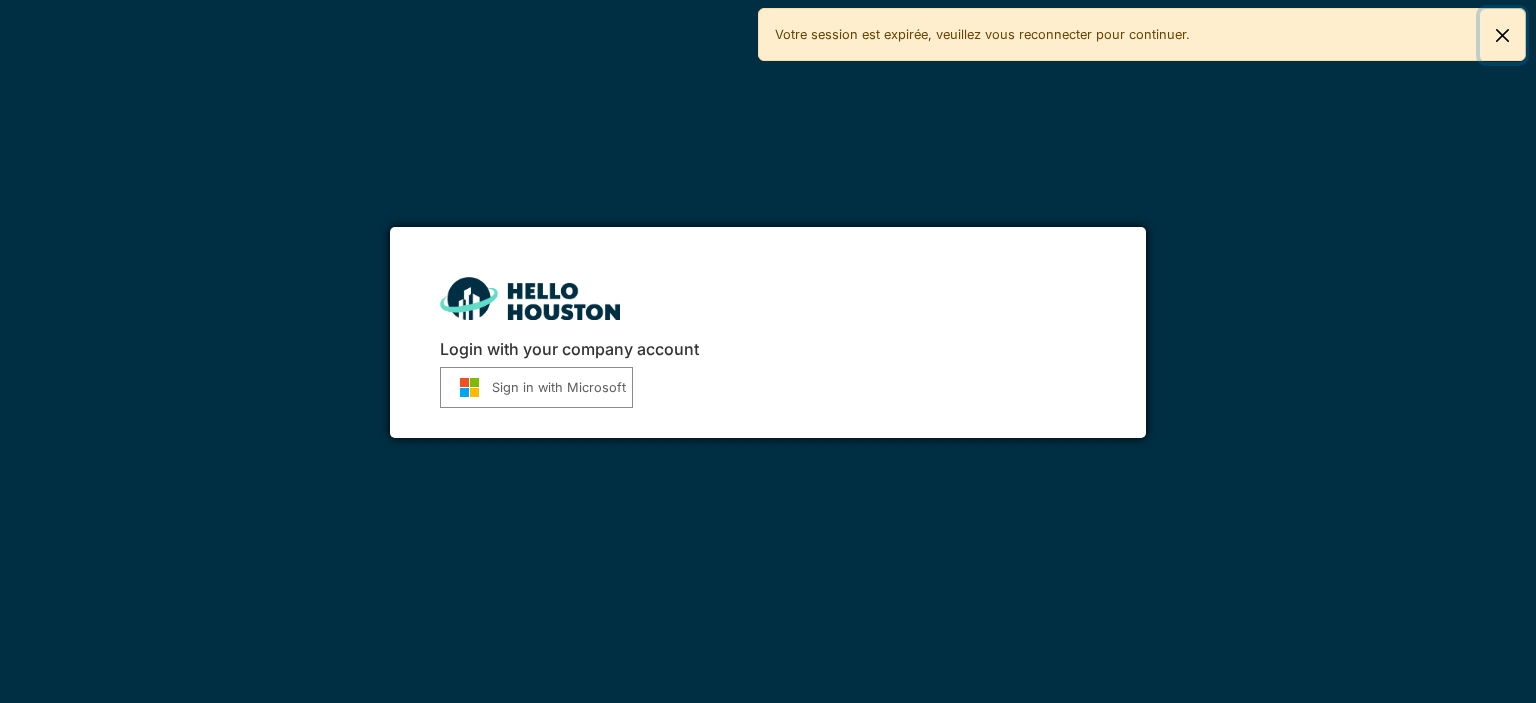 click at bounding box center (1502, 35) 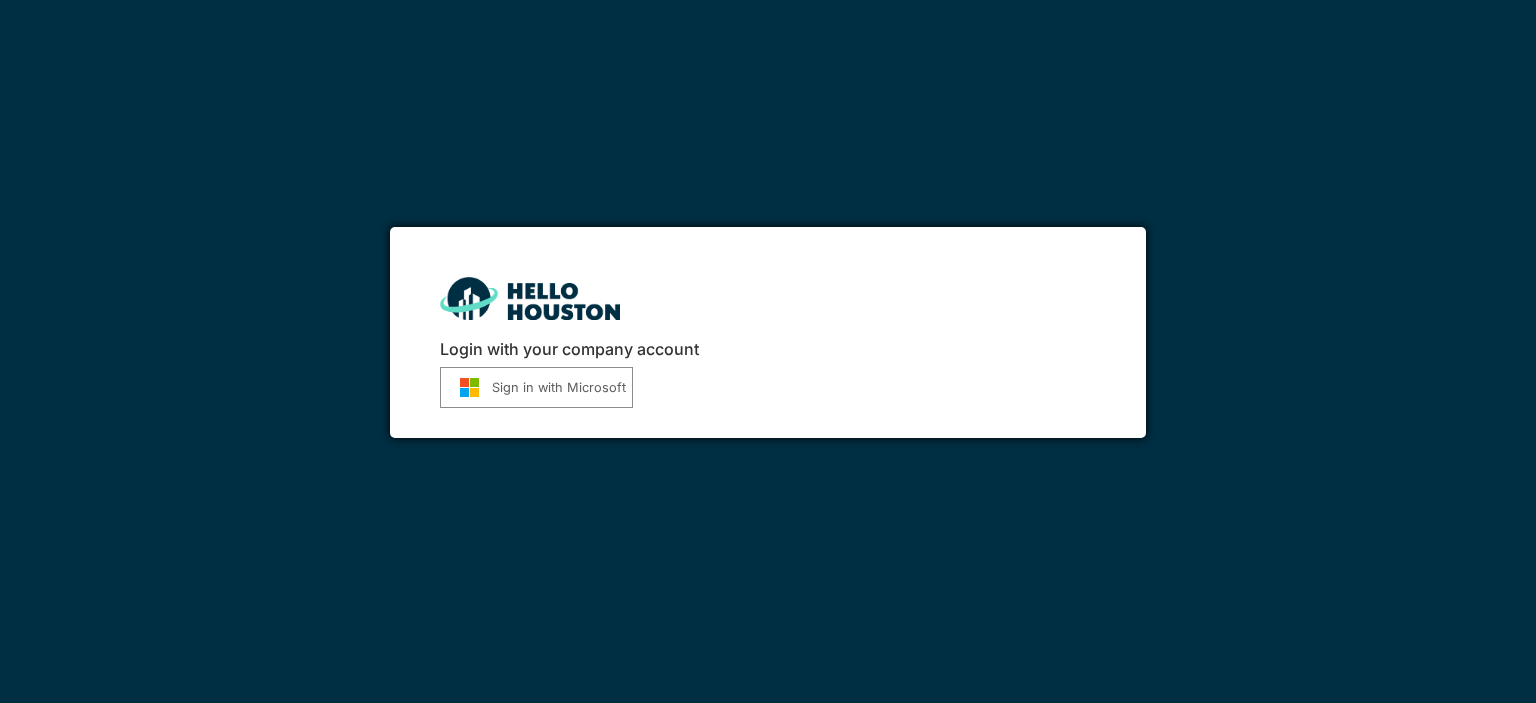 click at bounding box center (469, 387) 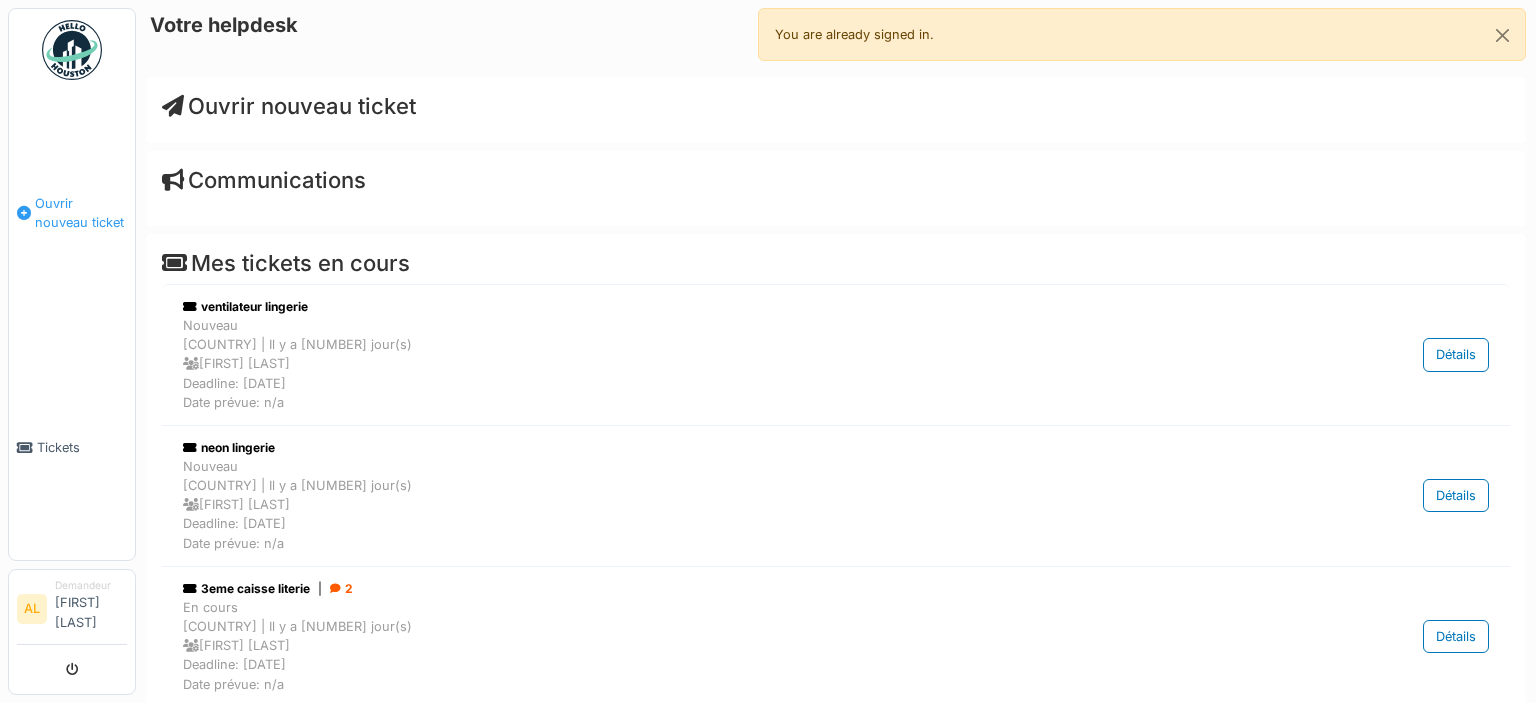 scroll, scrollTop: 0, scrollLeft: 0, axis: both 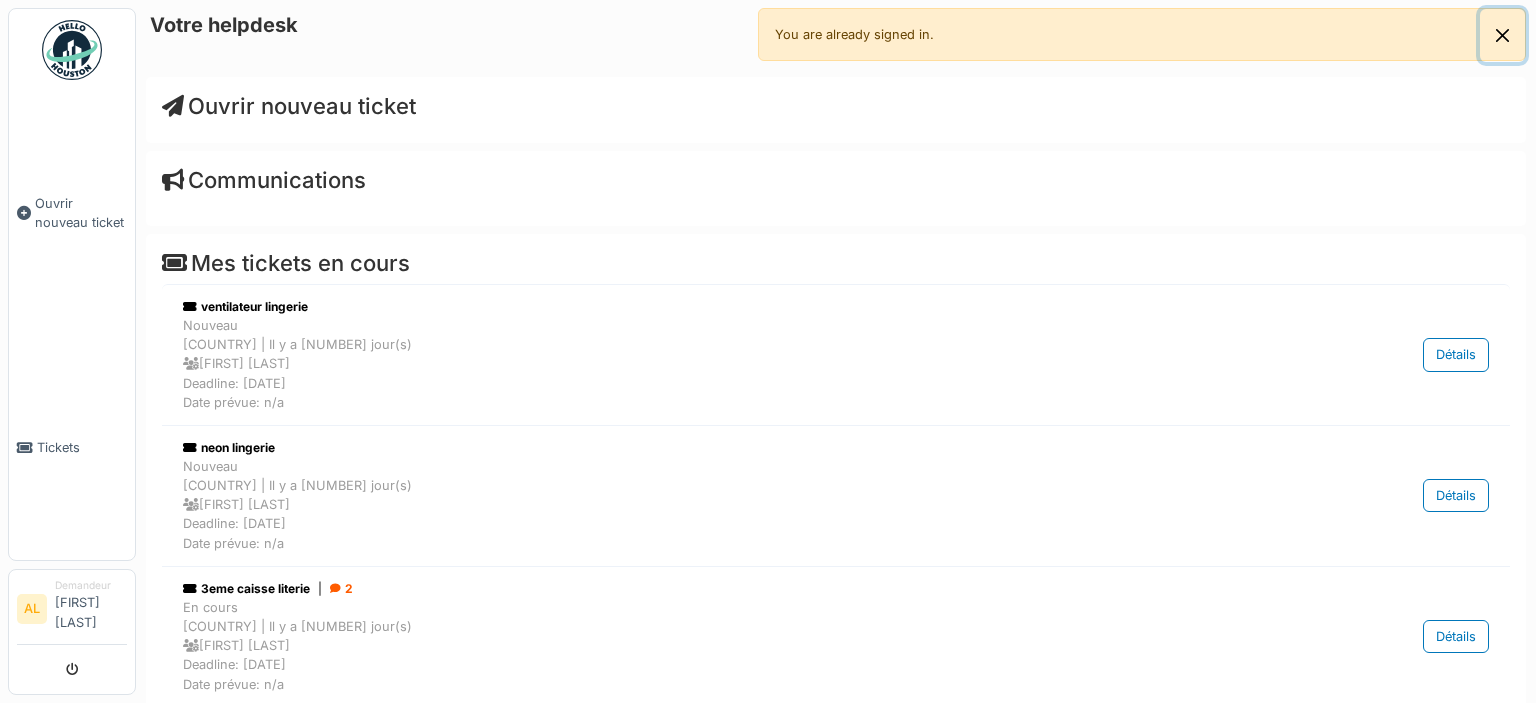 click at bounding box center [1502, 35] 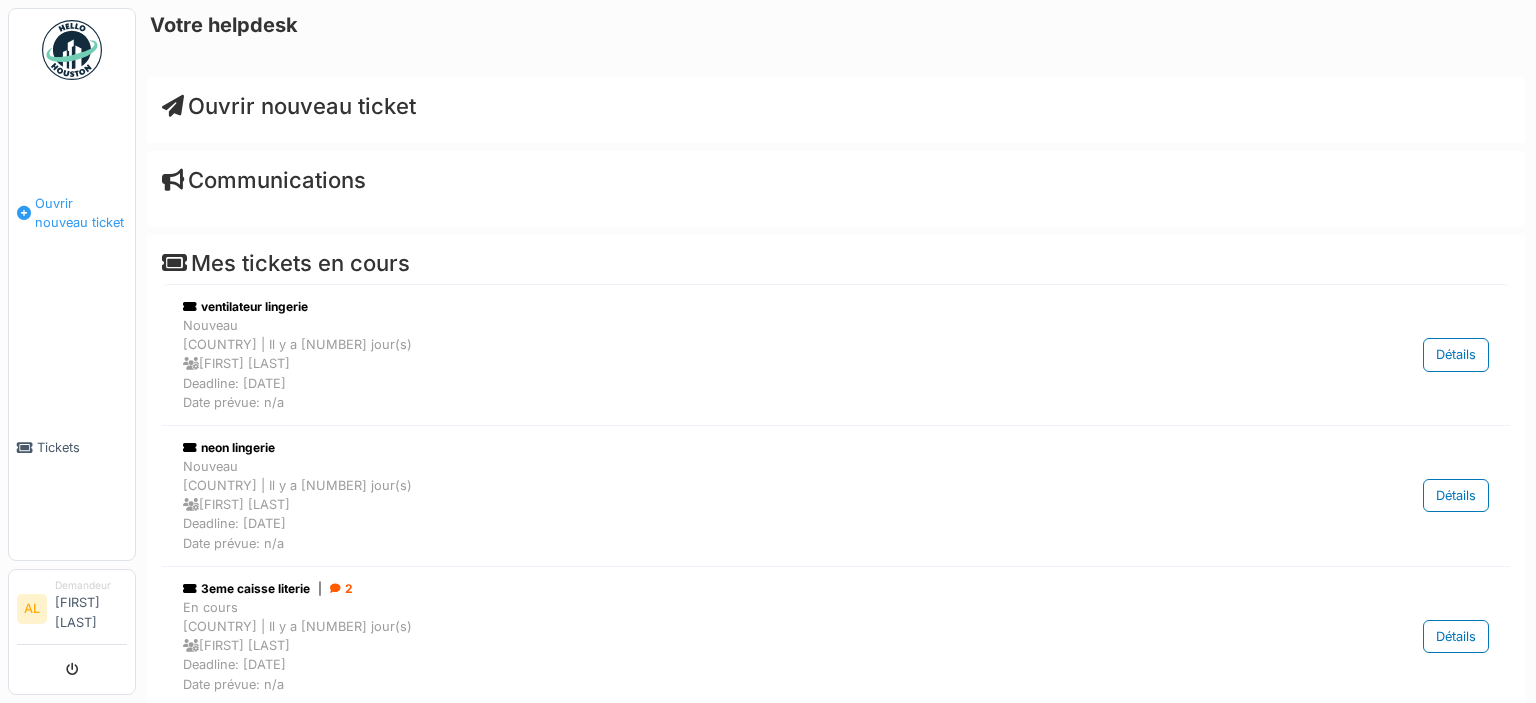 click on "Ouvrir nouveau ticket" at bounding box center [81, 213] 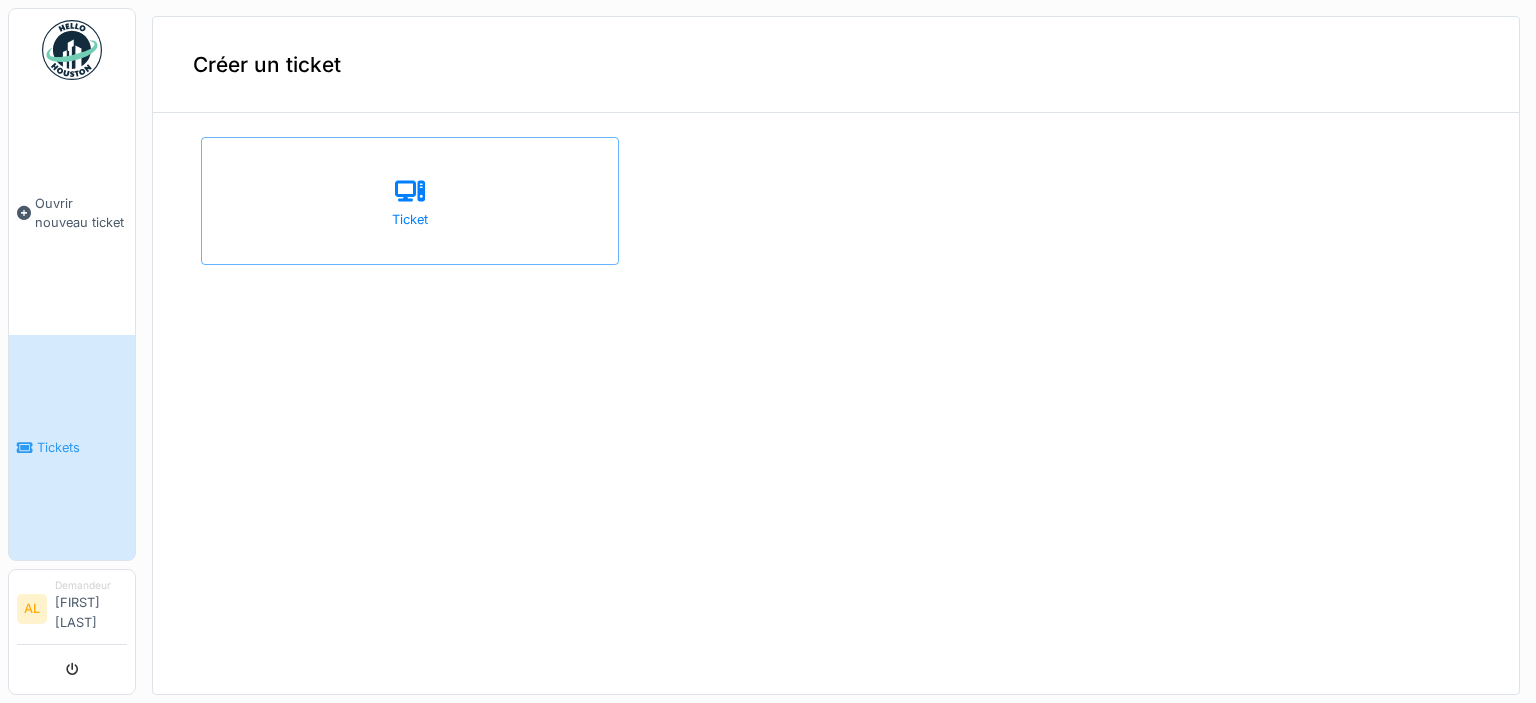scroll, scrollTop: 0, scrollLeft: 0, axis: both 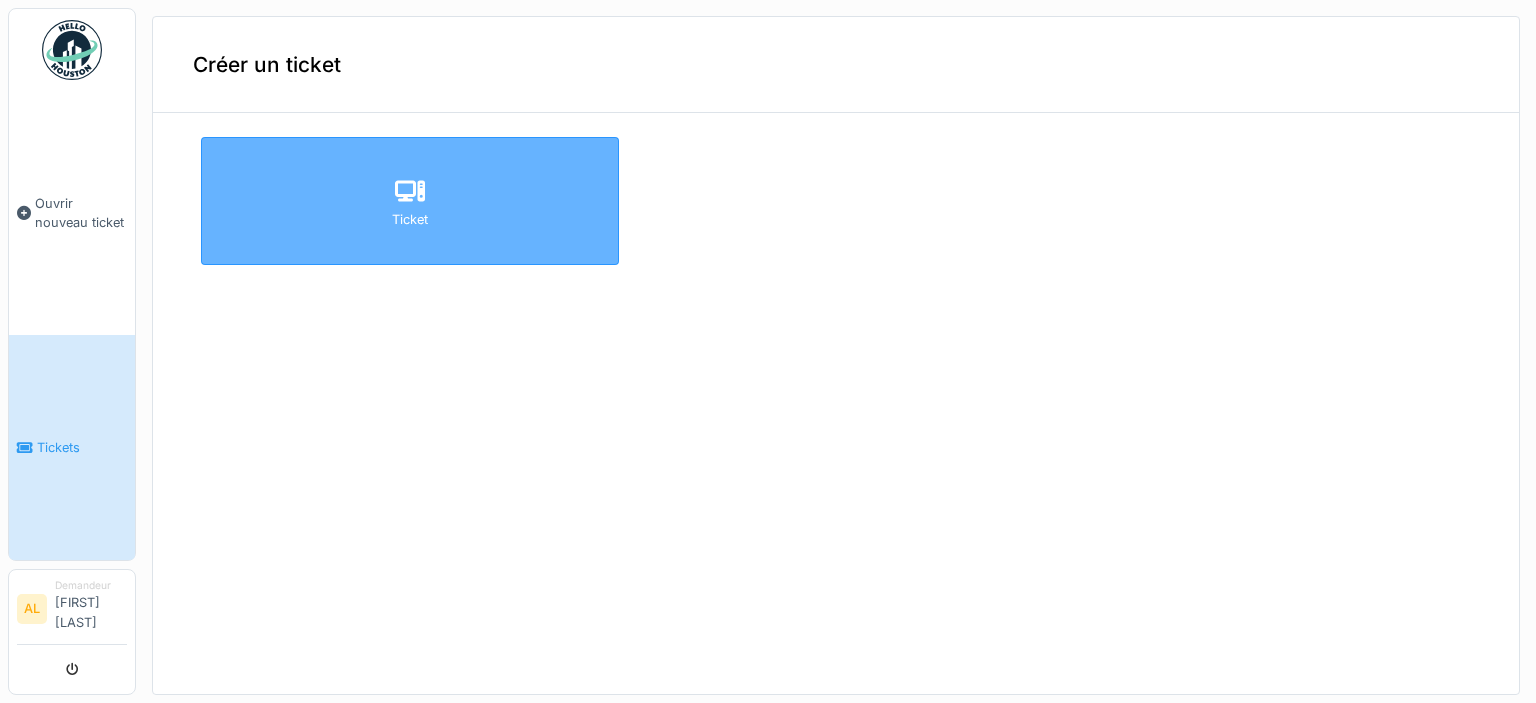 click on "Ticket" at bounding box center [410, 201] 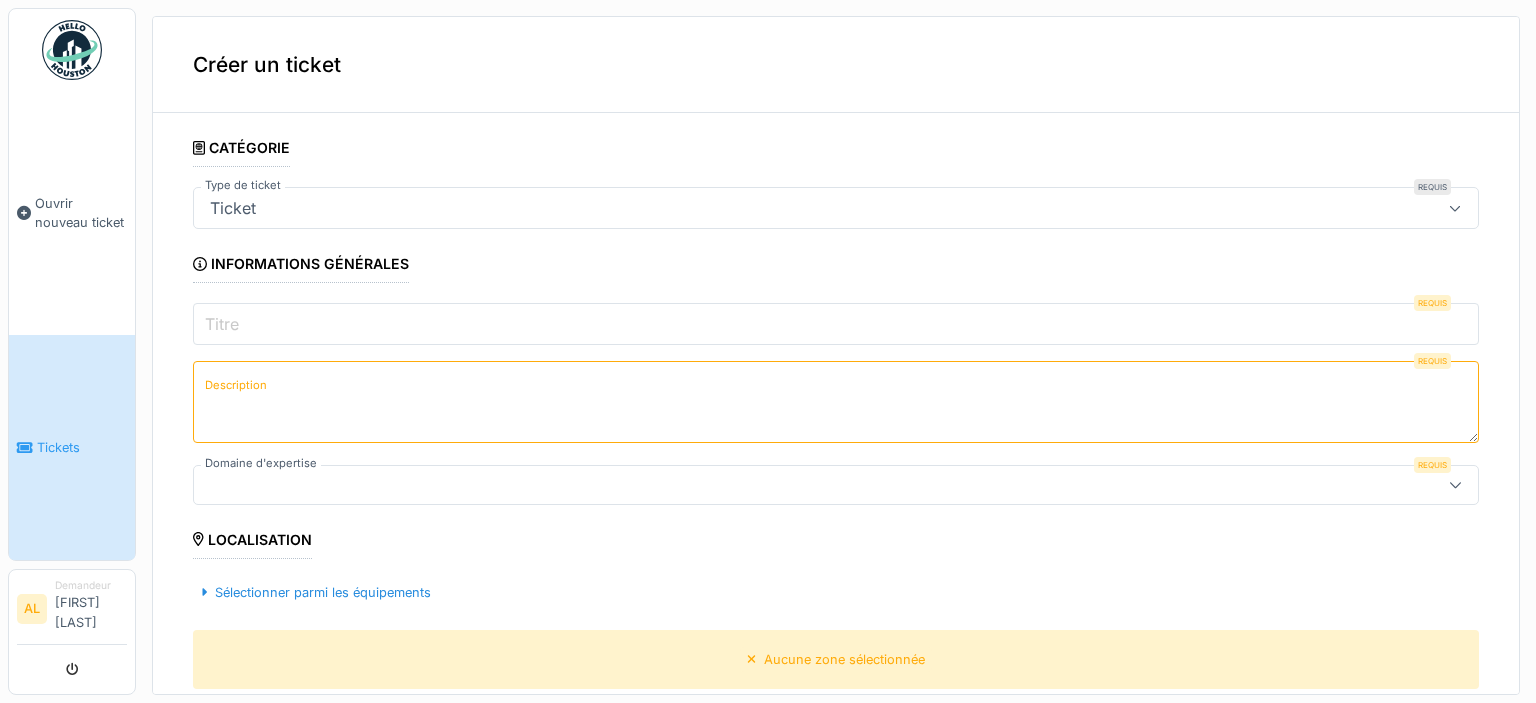 click on "Titre" at bounding box center [836, 324] 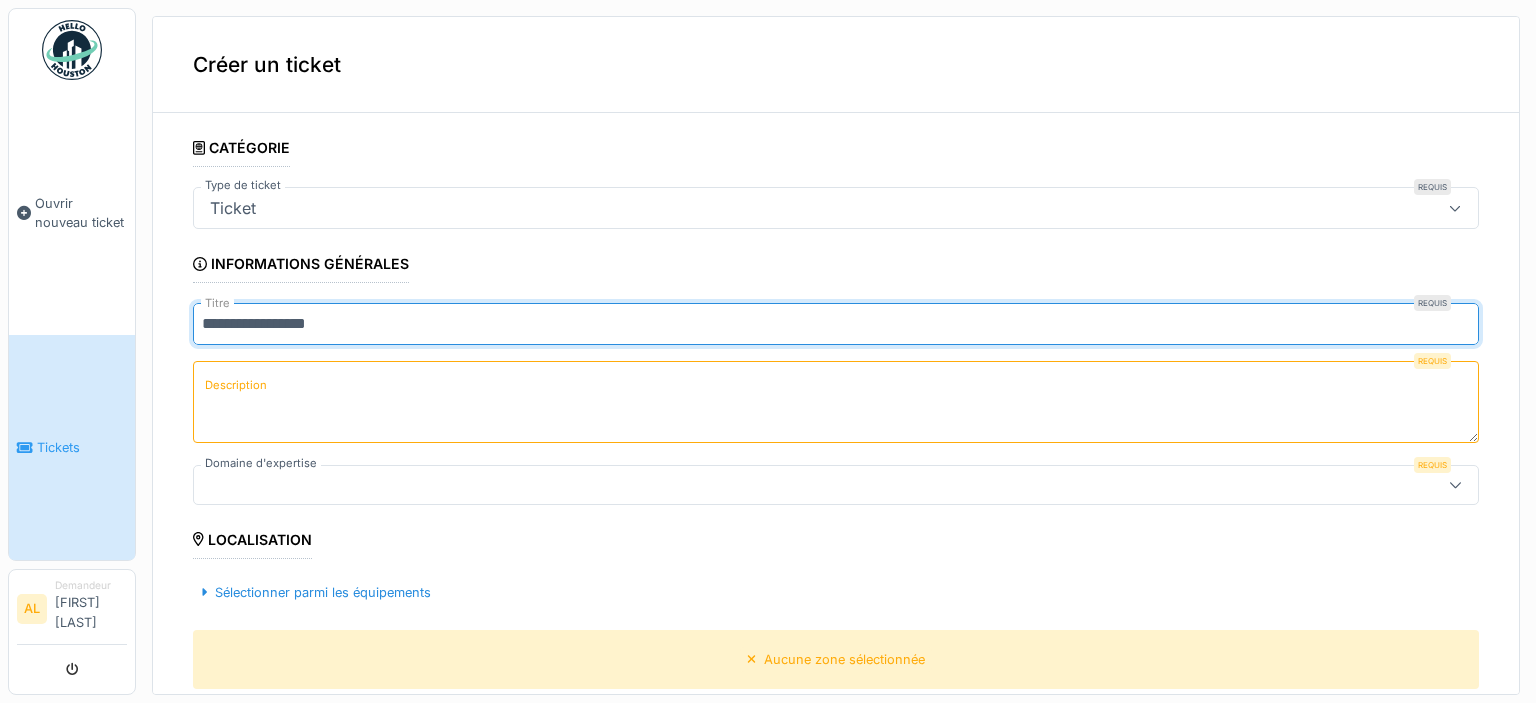 type on "**********" 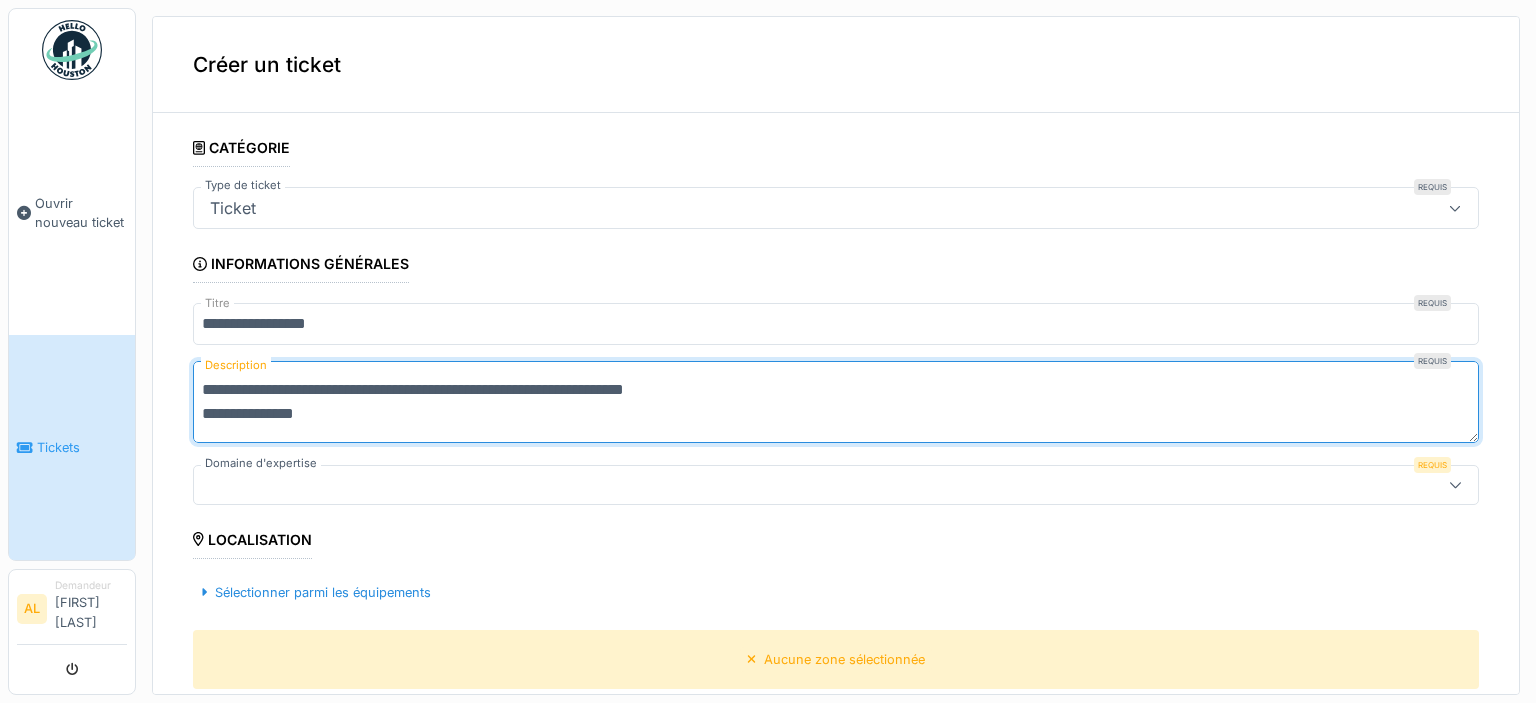 click on "**********" at bounding box center [836, 402] 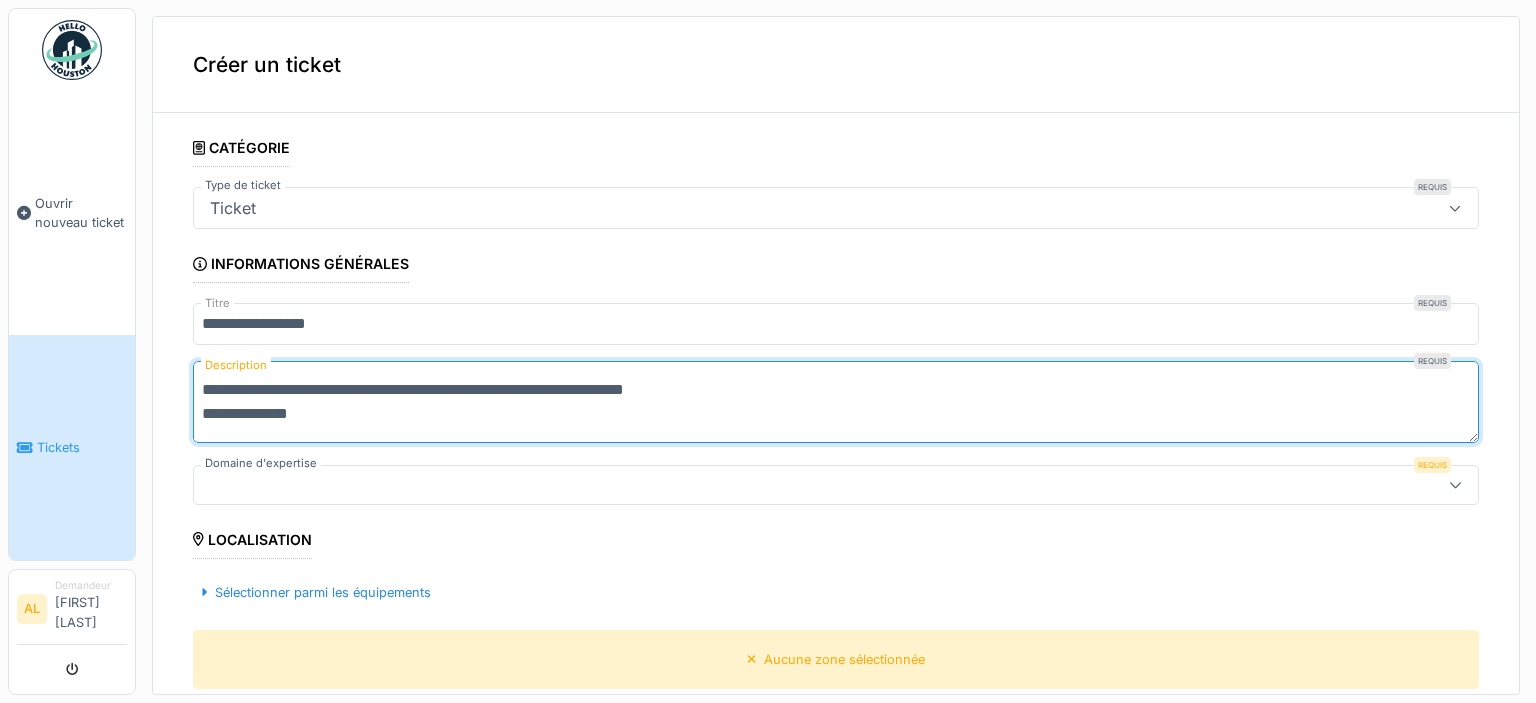 click on "**********" at bounding box center [836, 402] 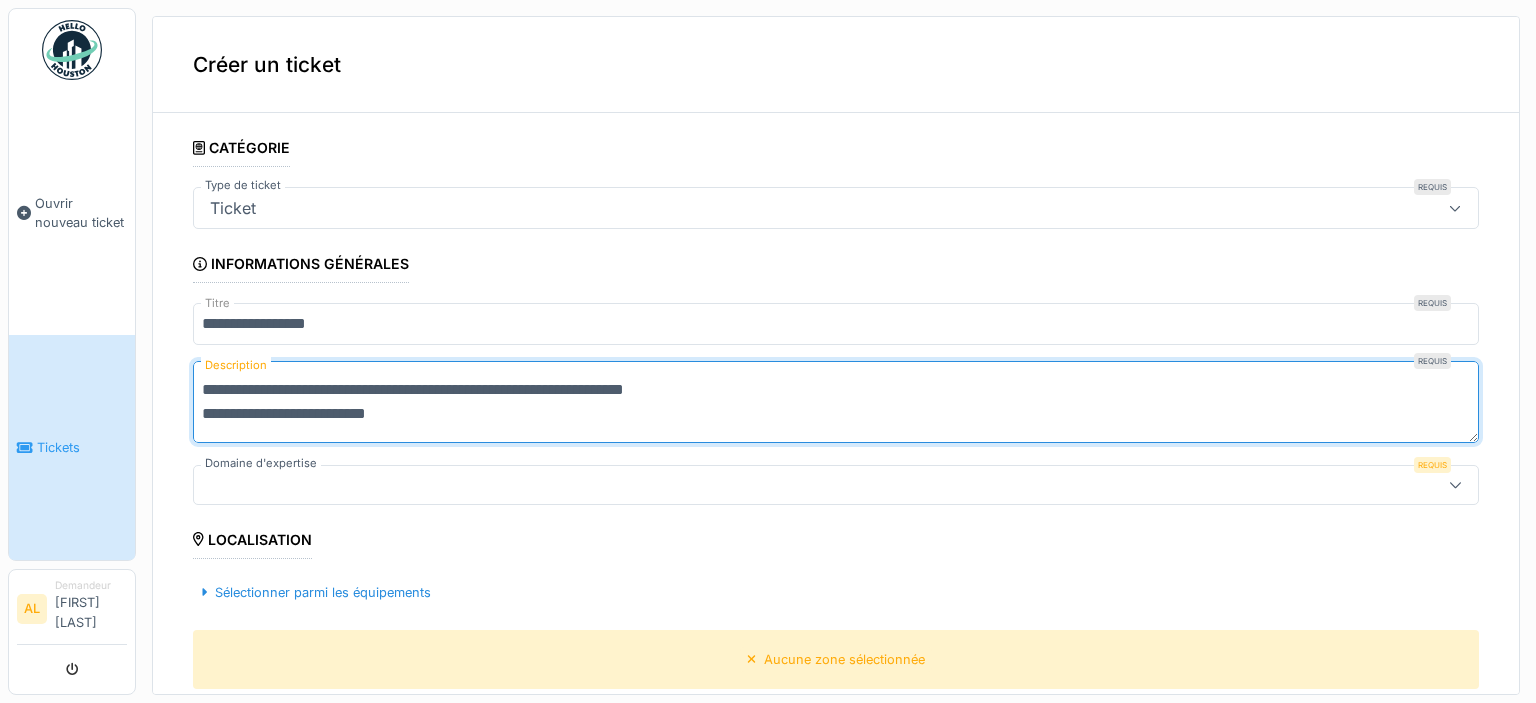 click on "**********" at bounding box center (836, 402) 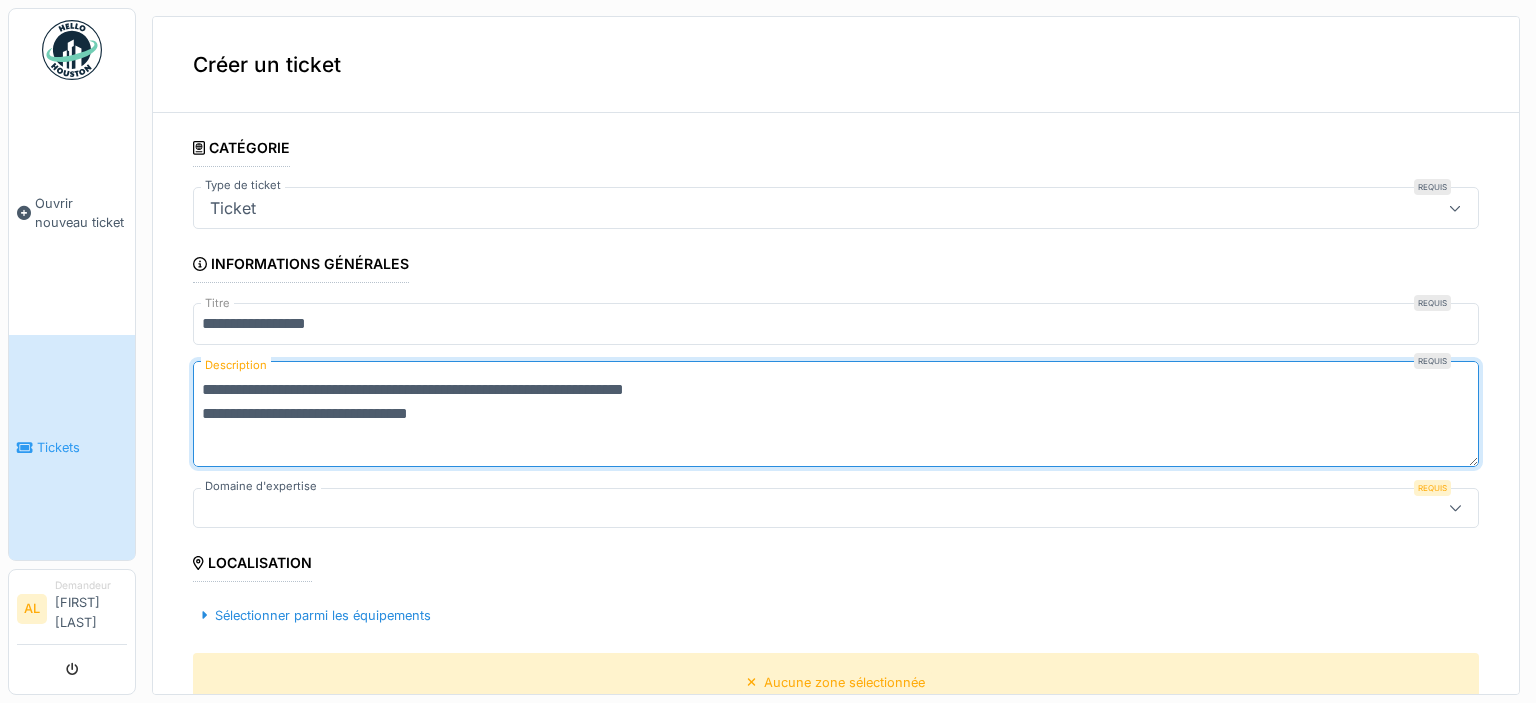 scroll, scrollTop: 0, scrollLeft: 0, axis: both 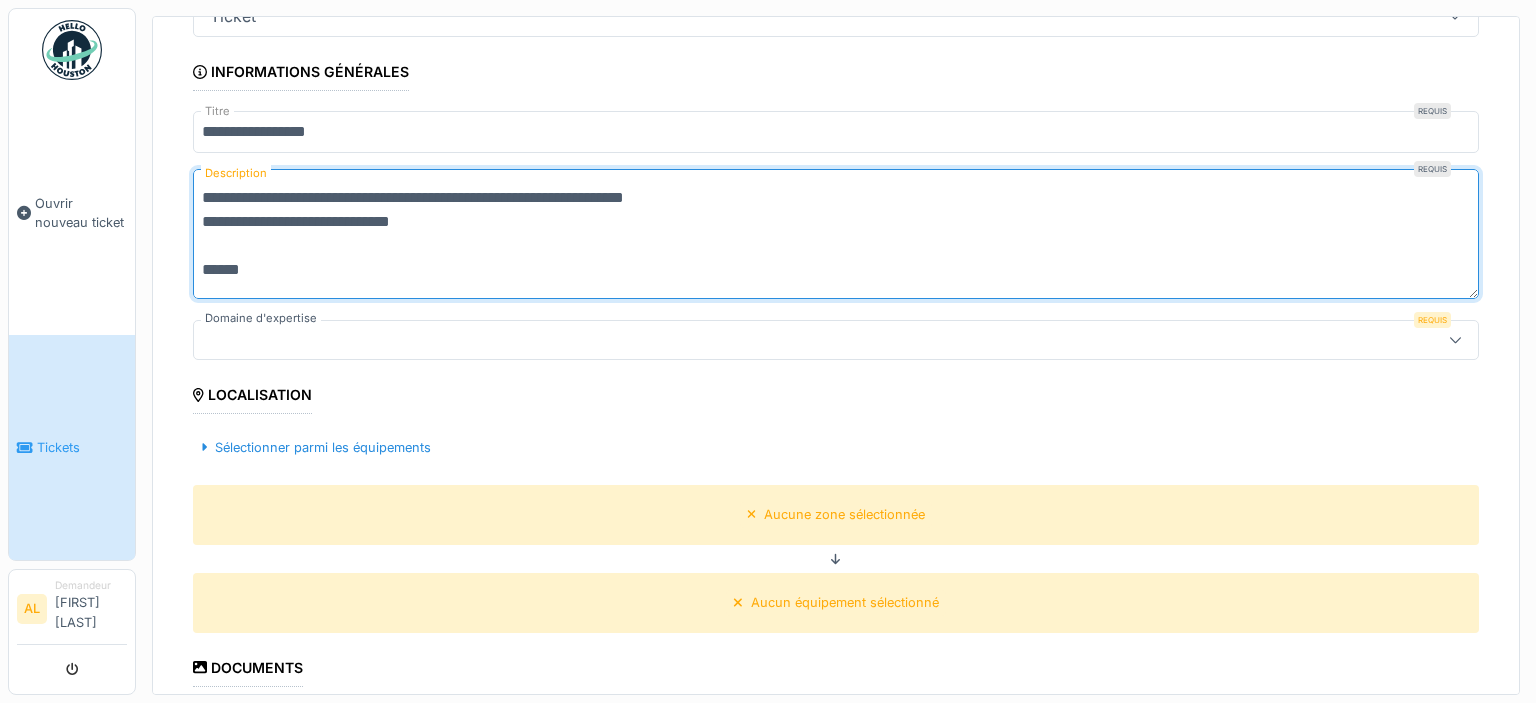 type on "**********" 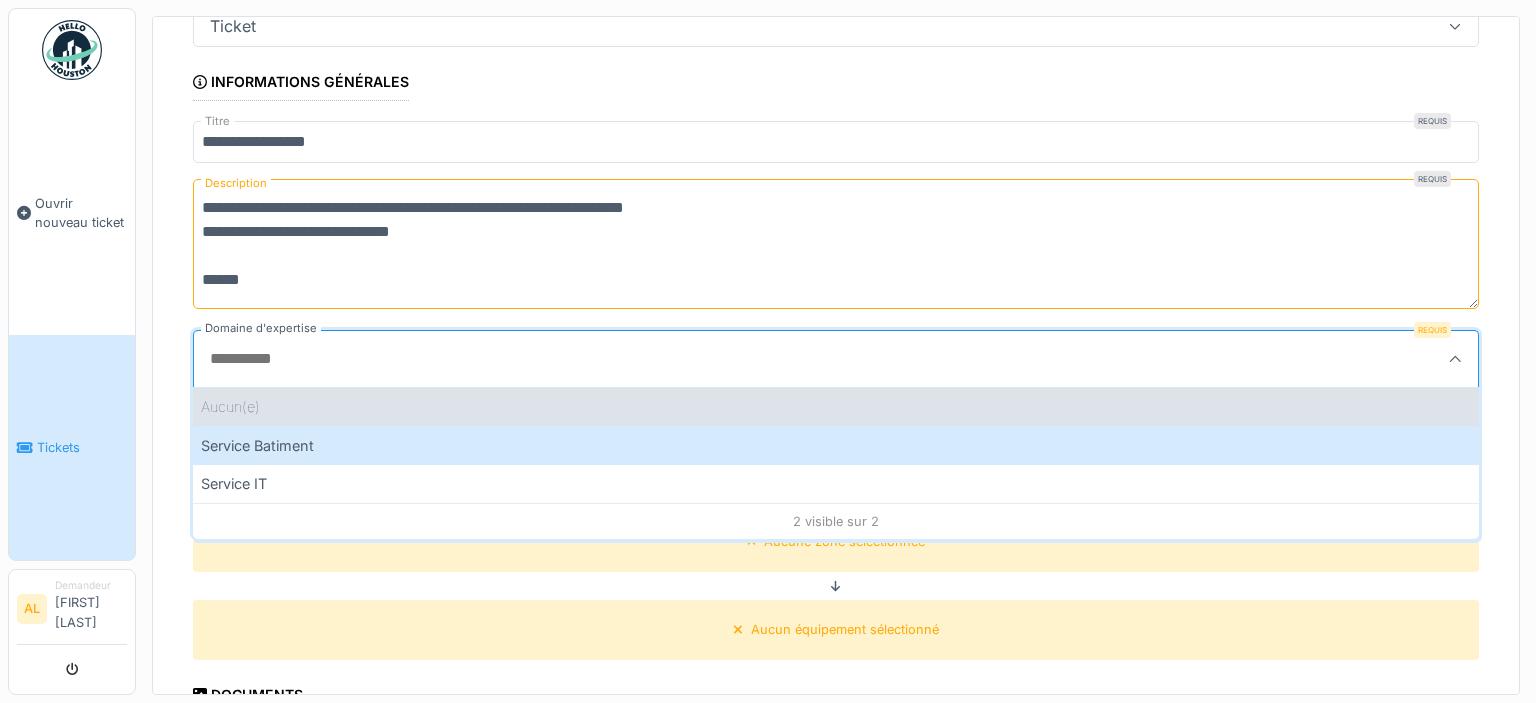 scroll, scrollTop: 180, scrollLeft: 0, axis: vertical 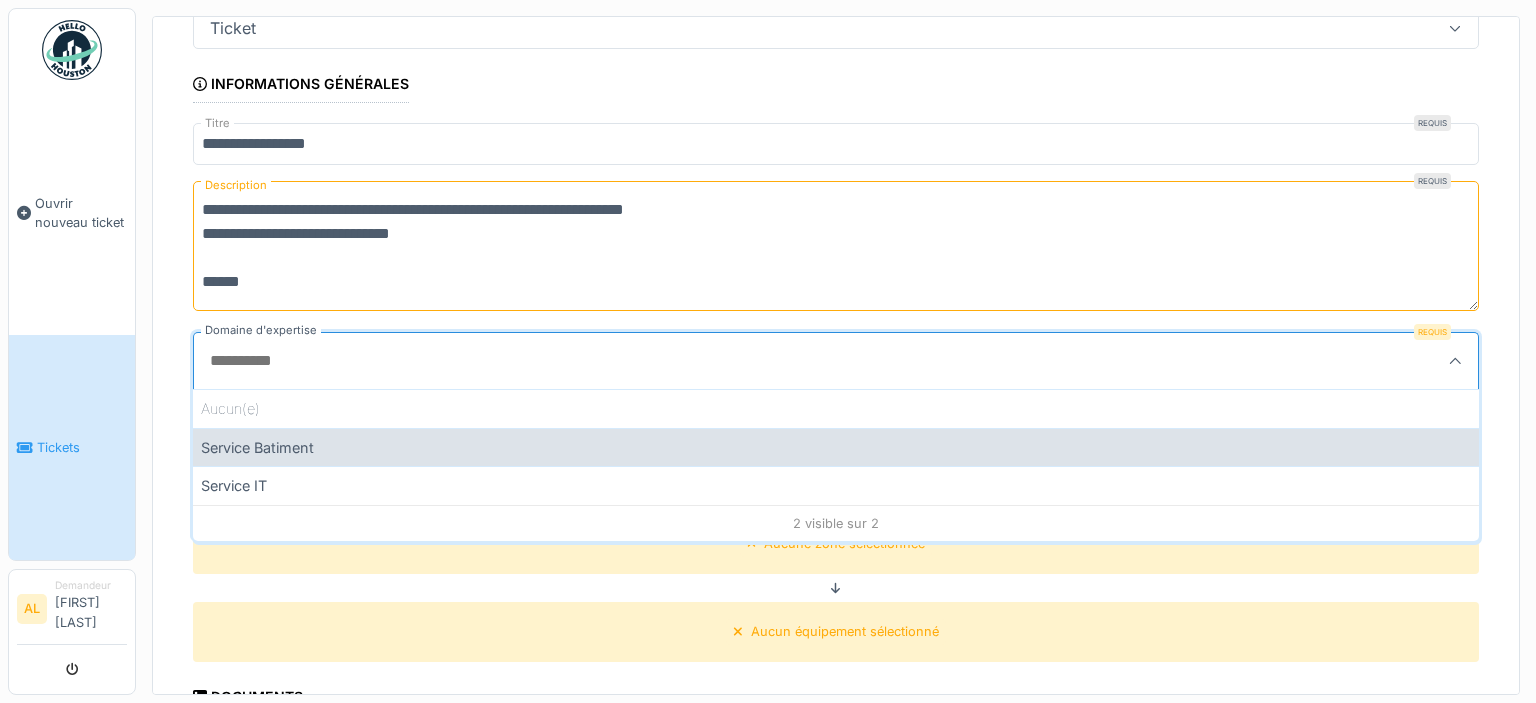 click on "Service Batiment" at bounding box center [836, 447] 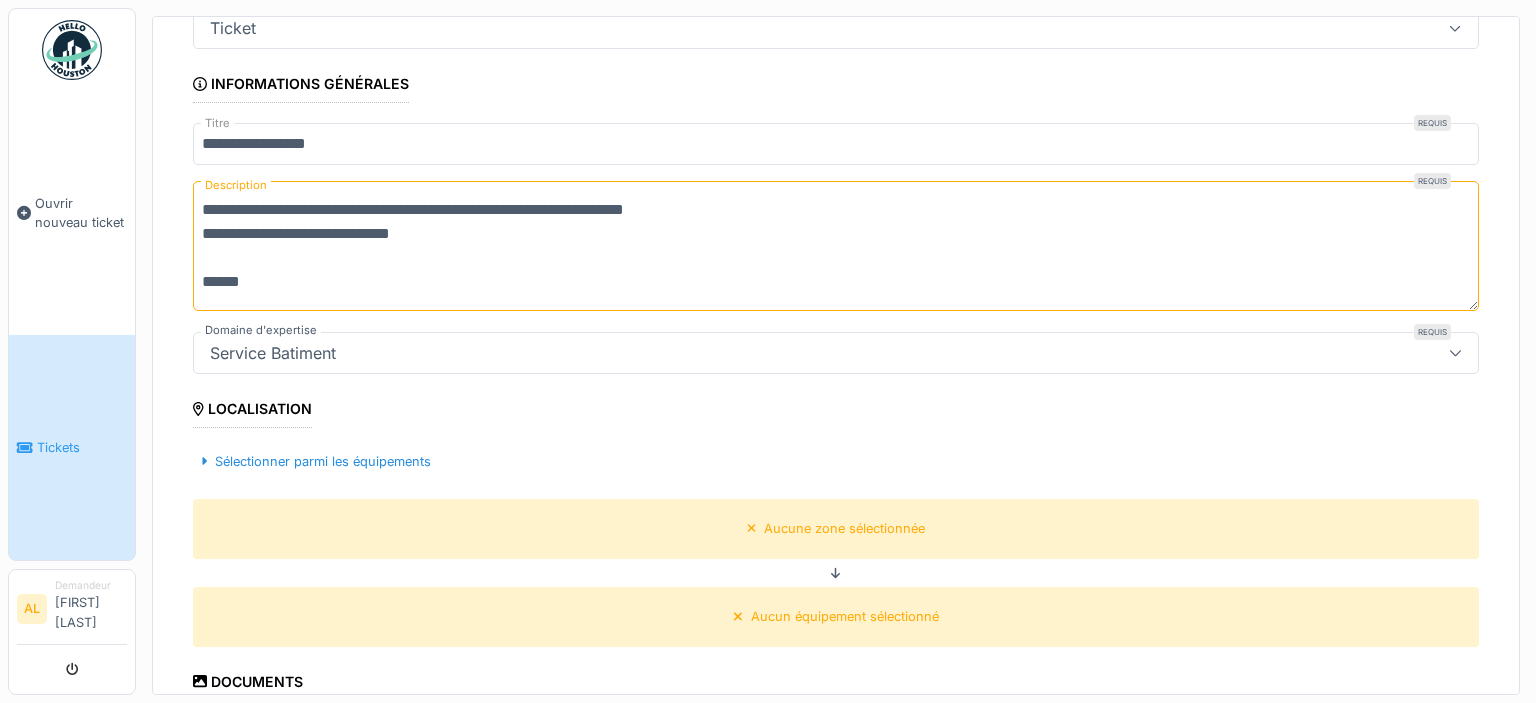 scroll, scrollTop: 276, scrollLeft: 0, axis: vertical 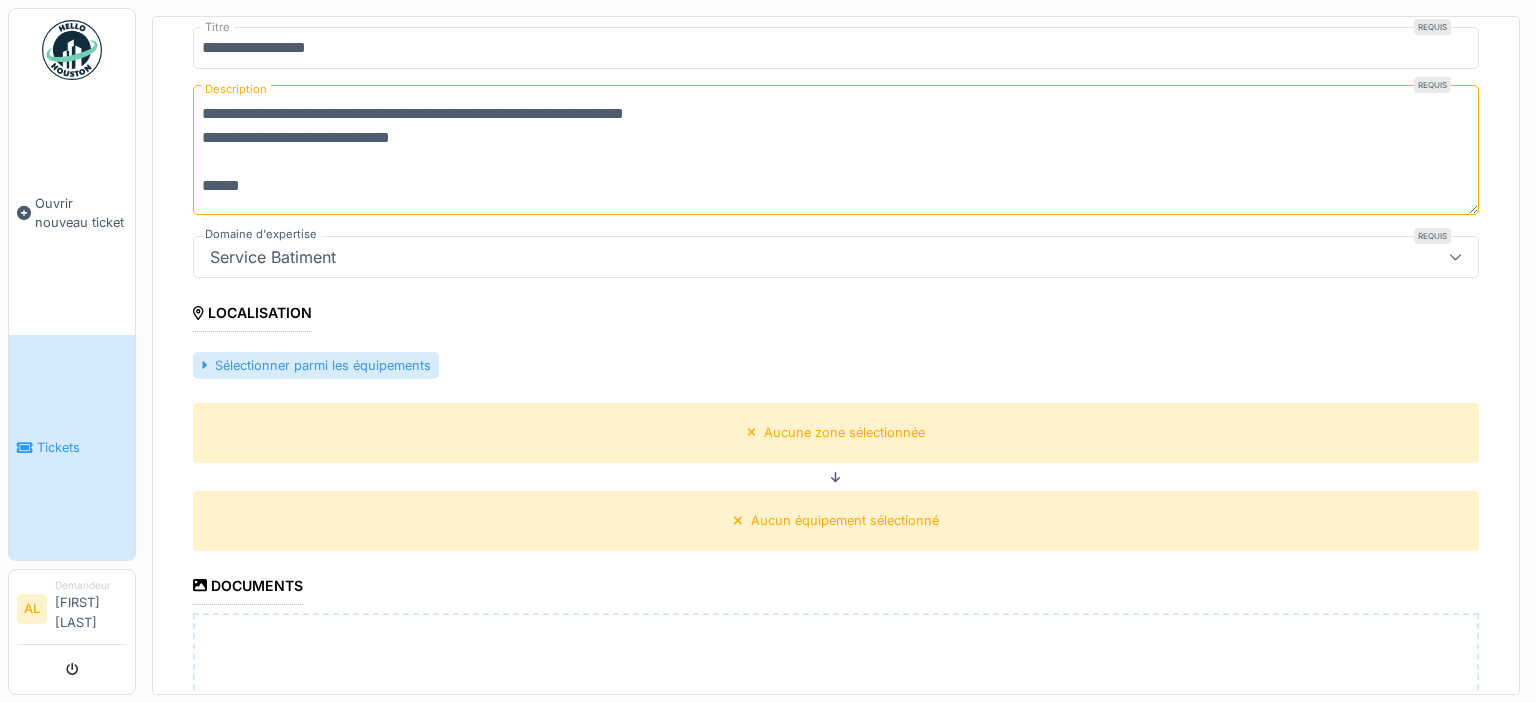 click on "Sélectionner parmi les équipements" at bounding box center (316, 365) 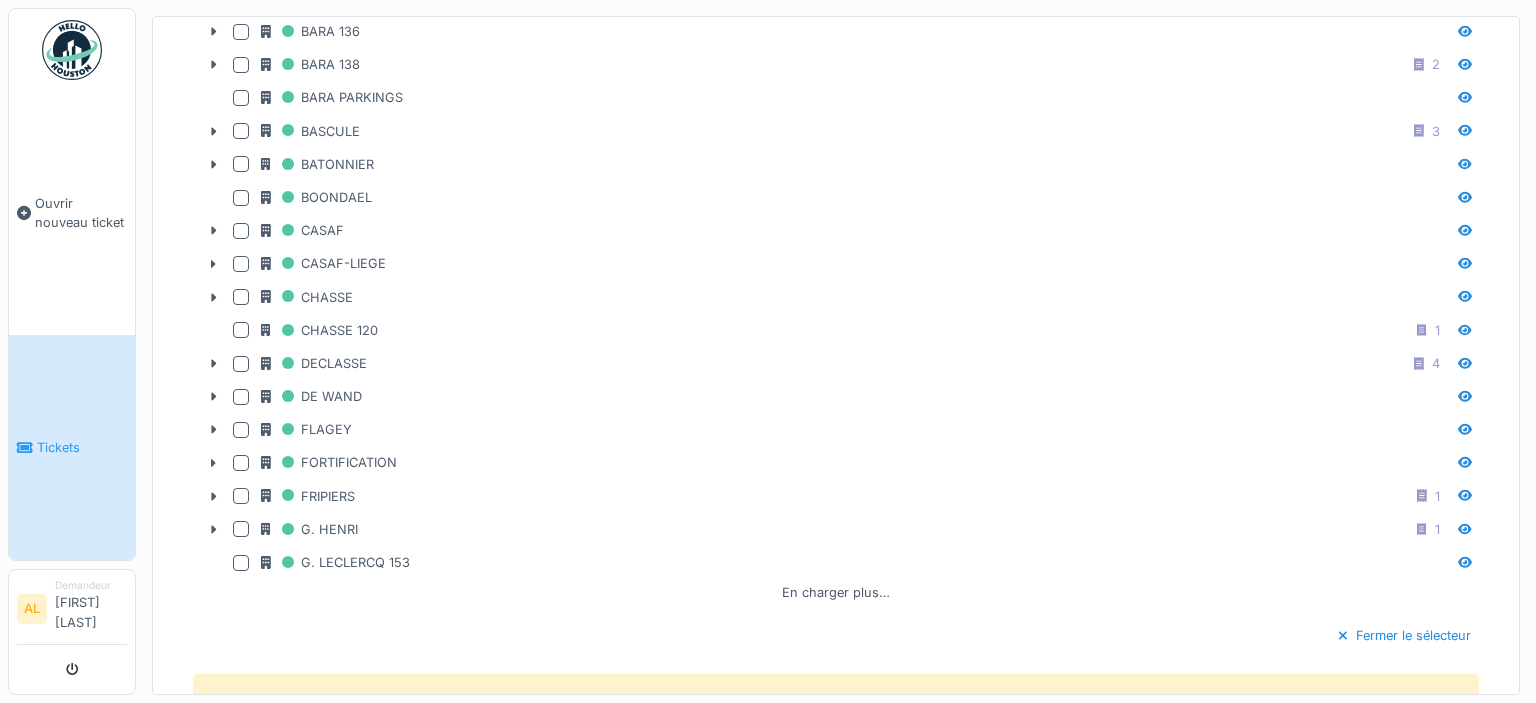 scroll, scrollTop: 1140, scrollLeft: 0, axis: vertical 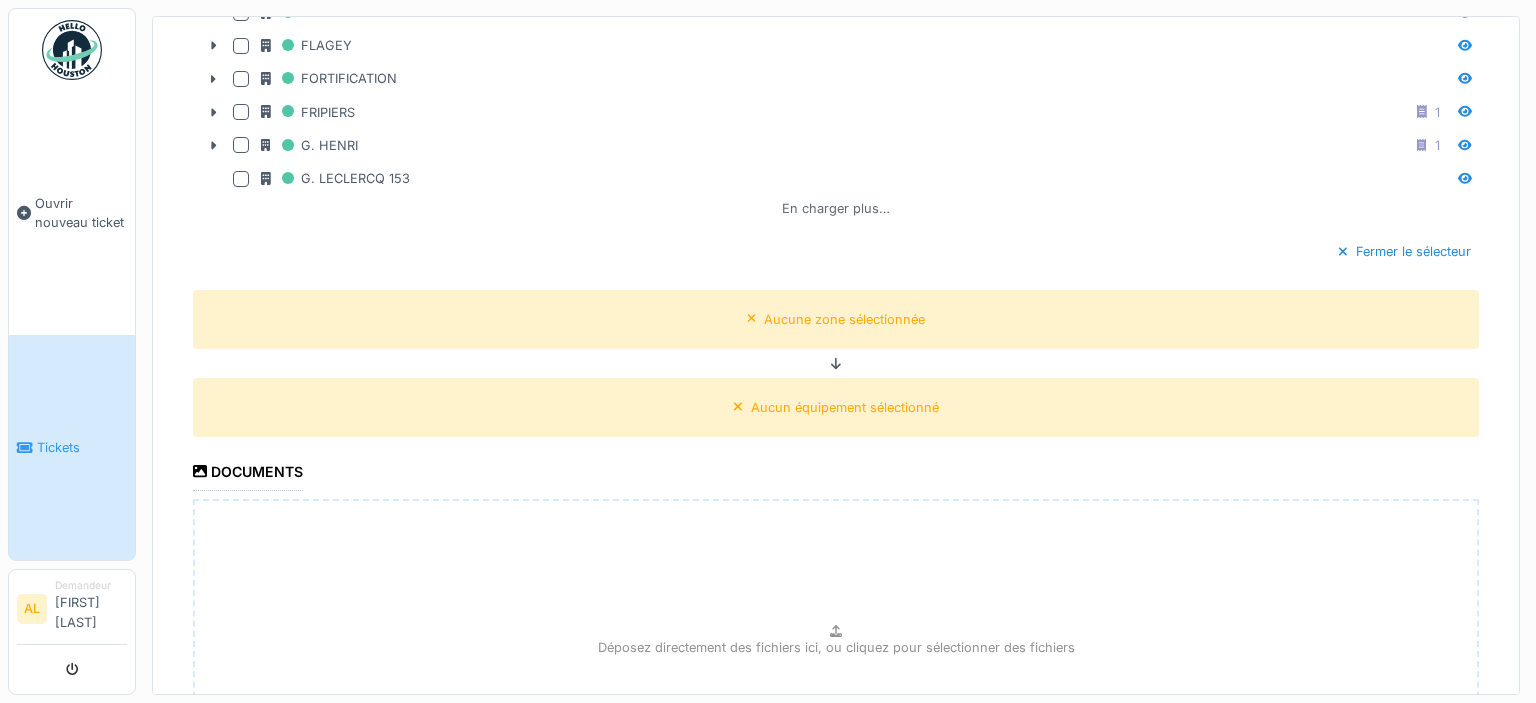 click on "En charger plus…" at bounding box center [836, 208] 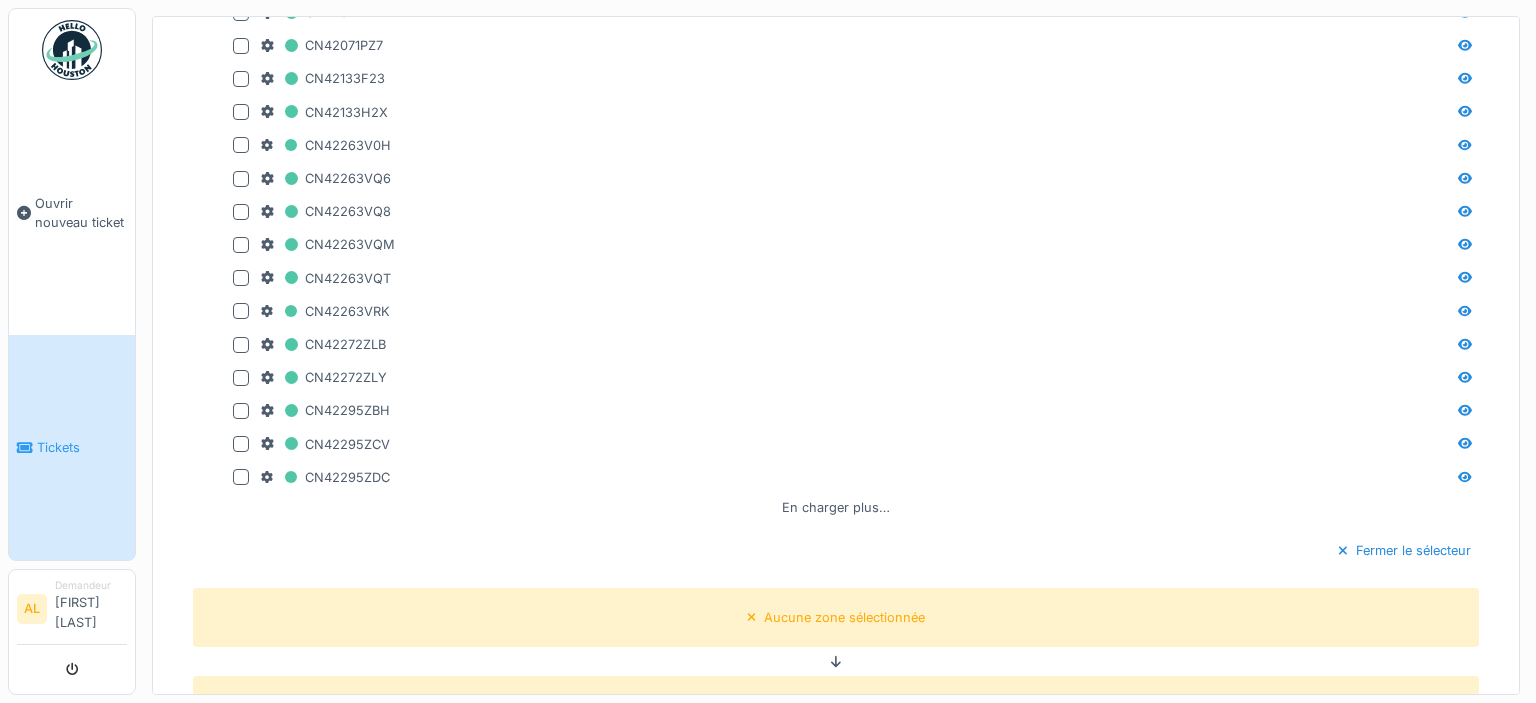 scroll, scrollTop: 2388, scrollLeft: 0, axis: vertical 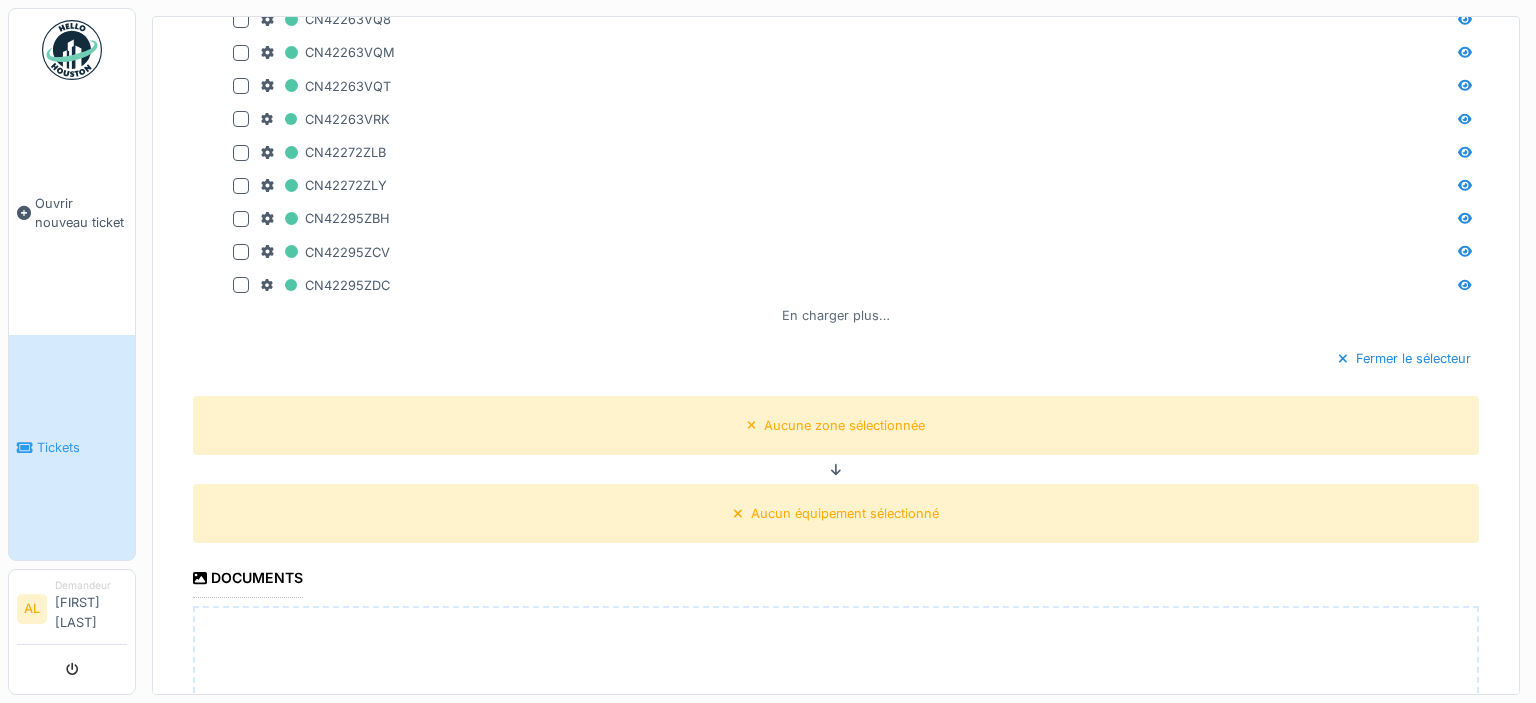 click on "En charger plus…" at bounding box center (836, 315) 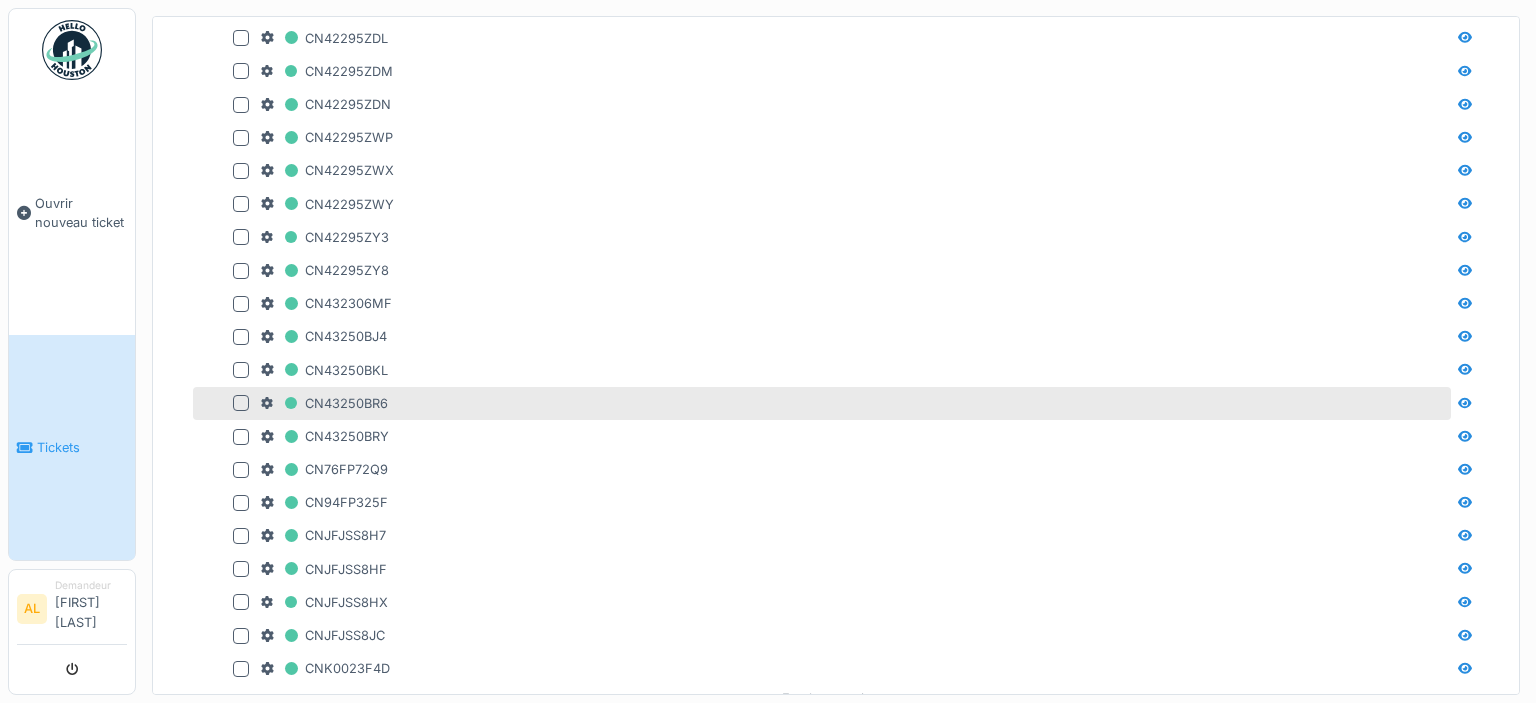 scroll, scrollTop: 3620, scrollLeft: 0, axis: vertical 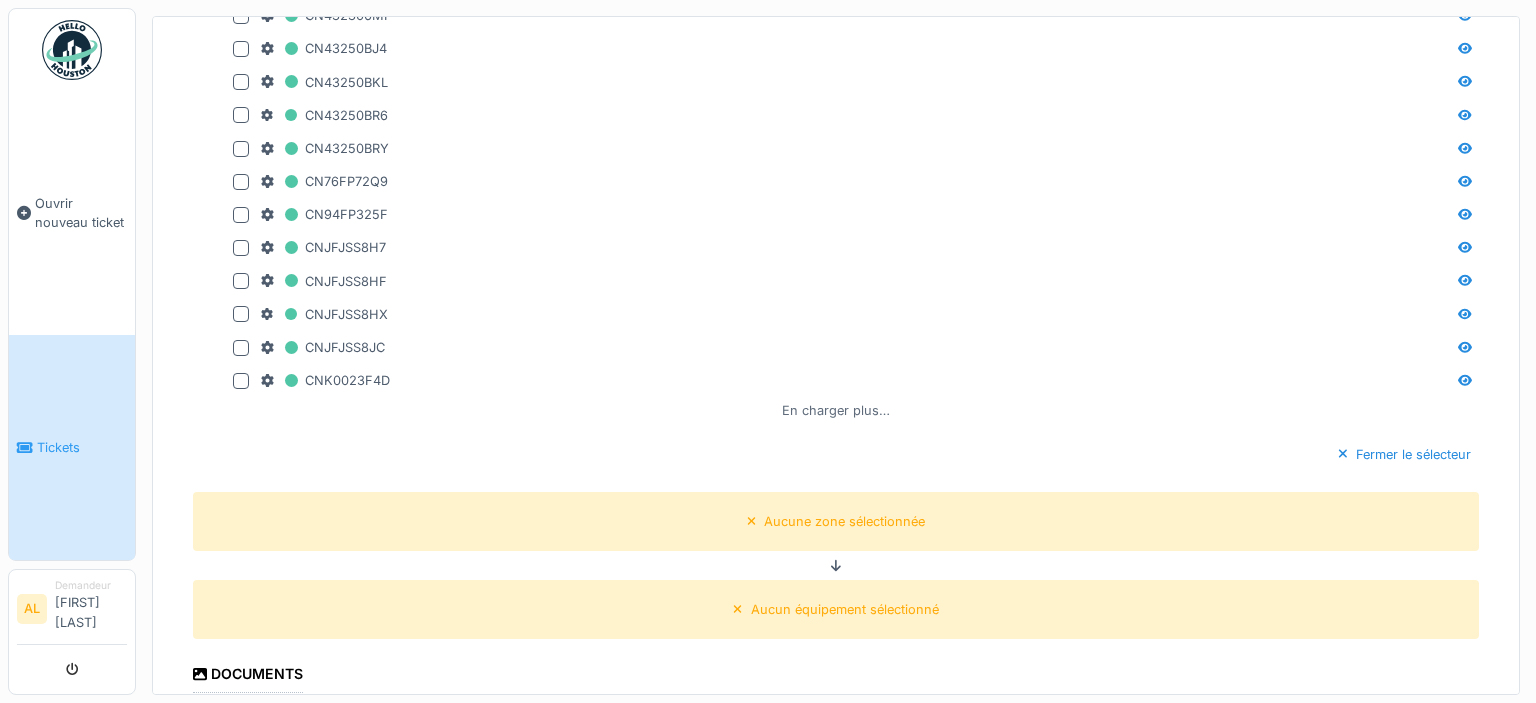 click on "En charger plus…" at bounding box center [836, 410] 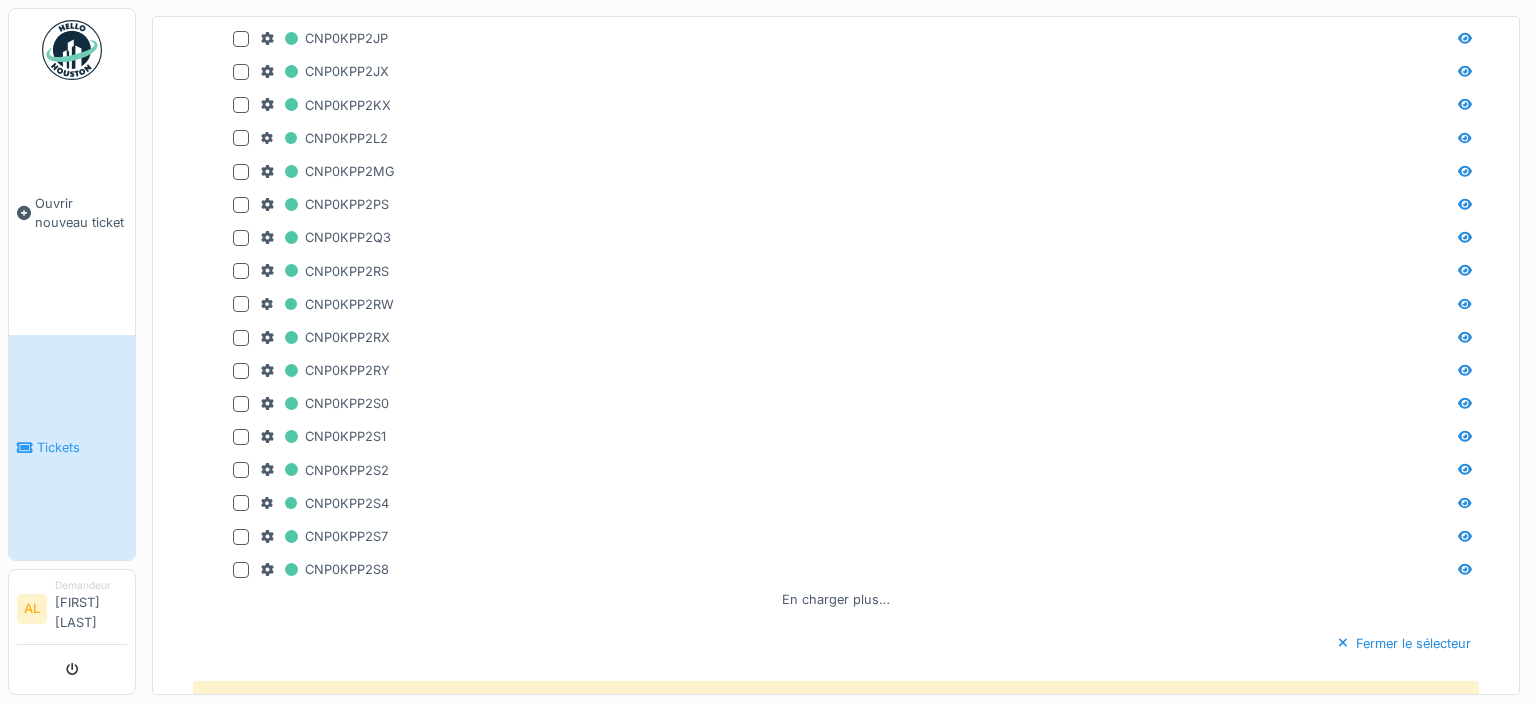 scroll, scrollTop: 4787, scrollLeft: 0, axis: vertical 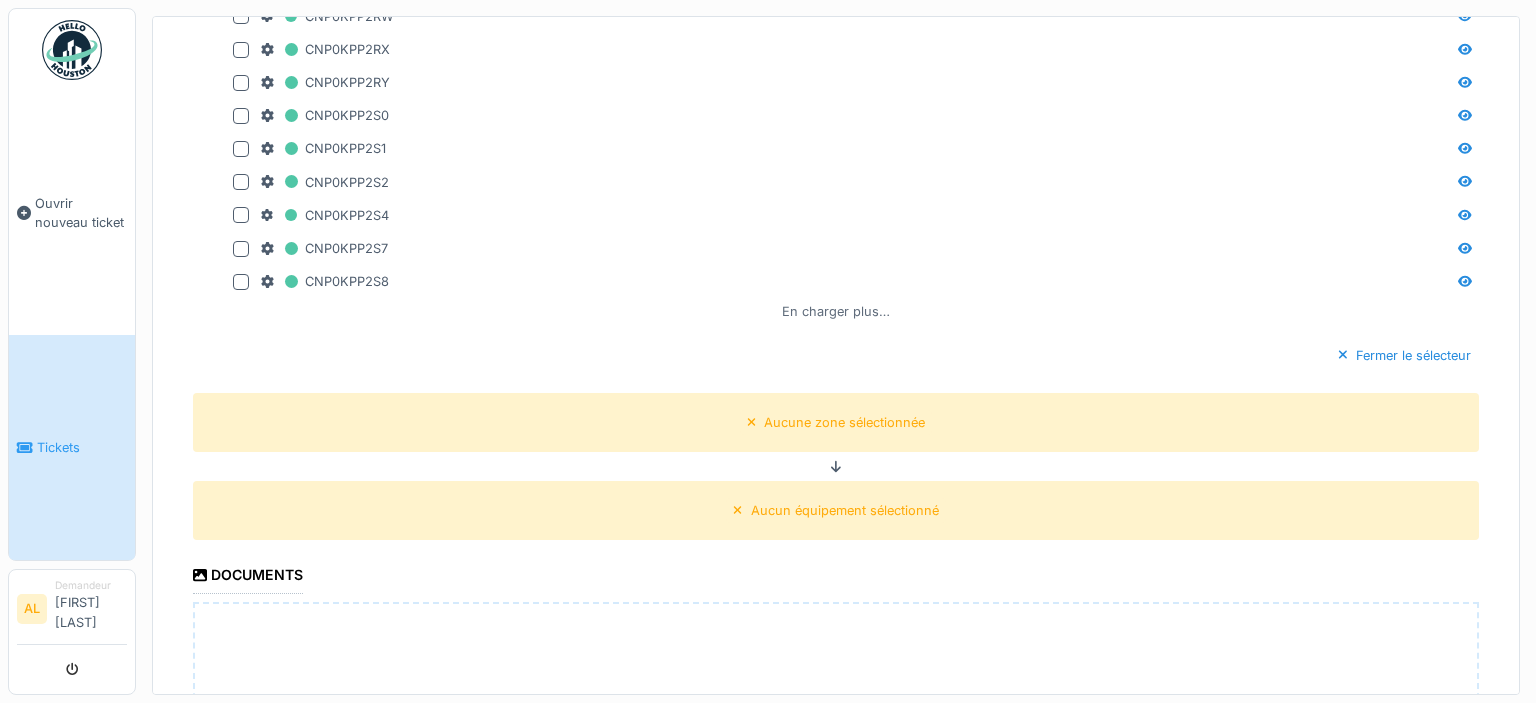 click on "En charger plus…" at bounding box center (836, 311) 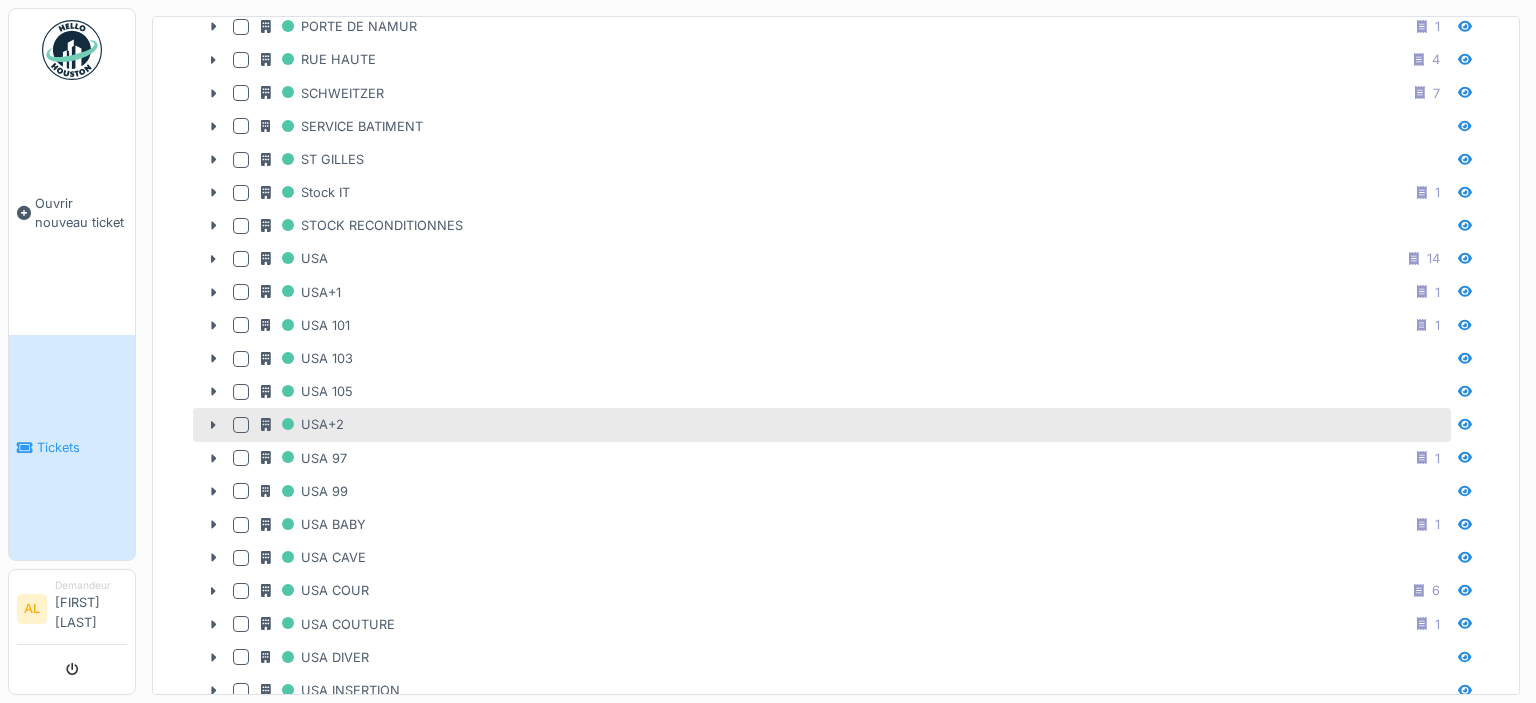 scroll, scrollTop: 2003, scrollLeft: 0, axis: vertical 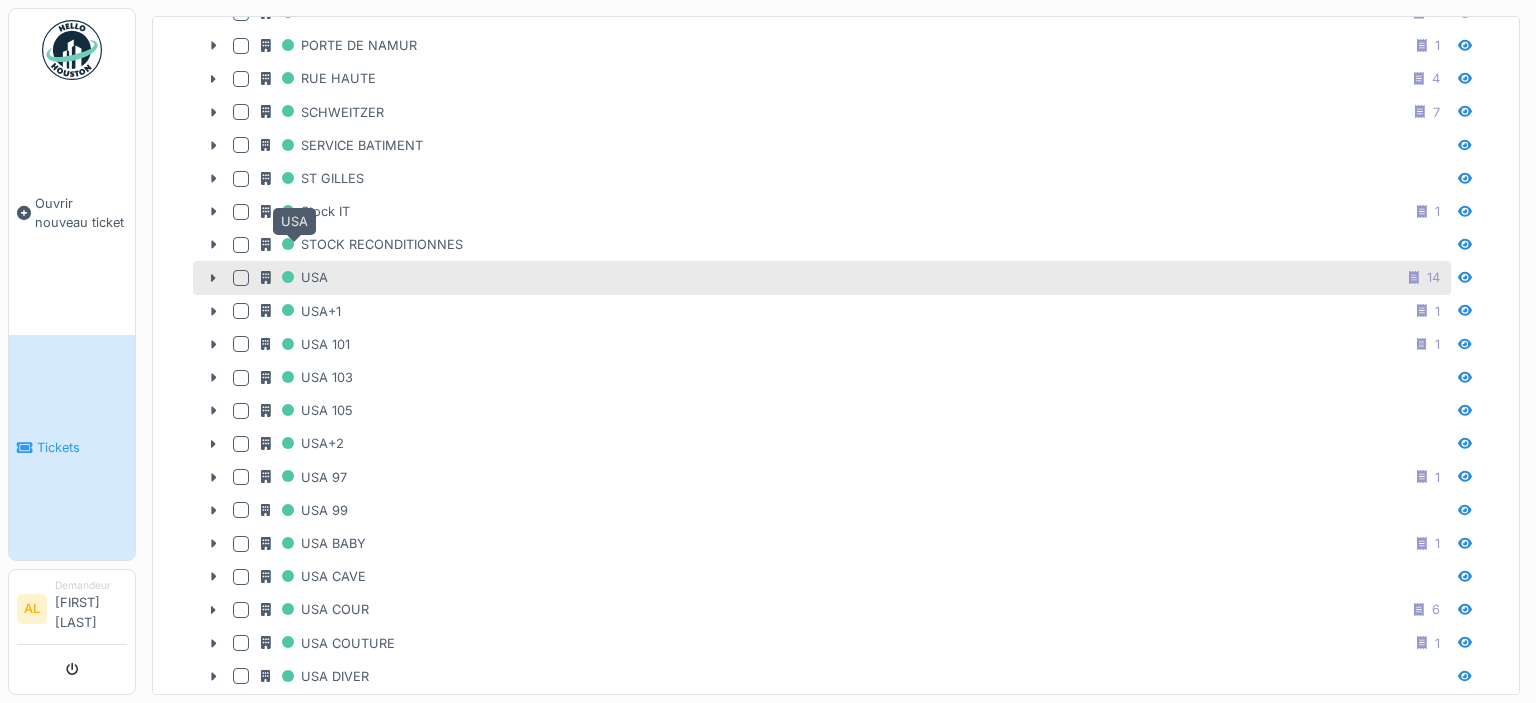 click on "USA" at bounding box center (294, 277) 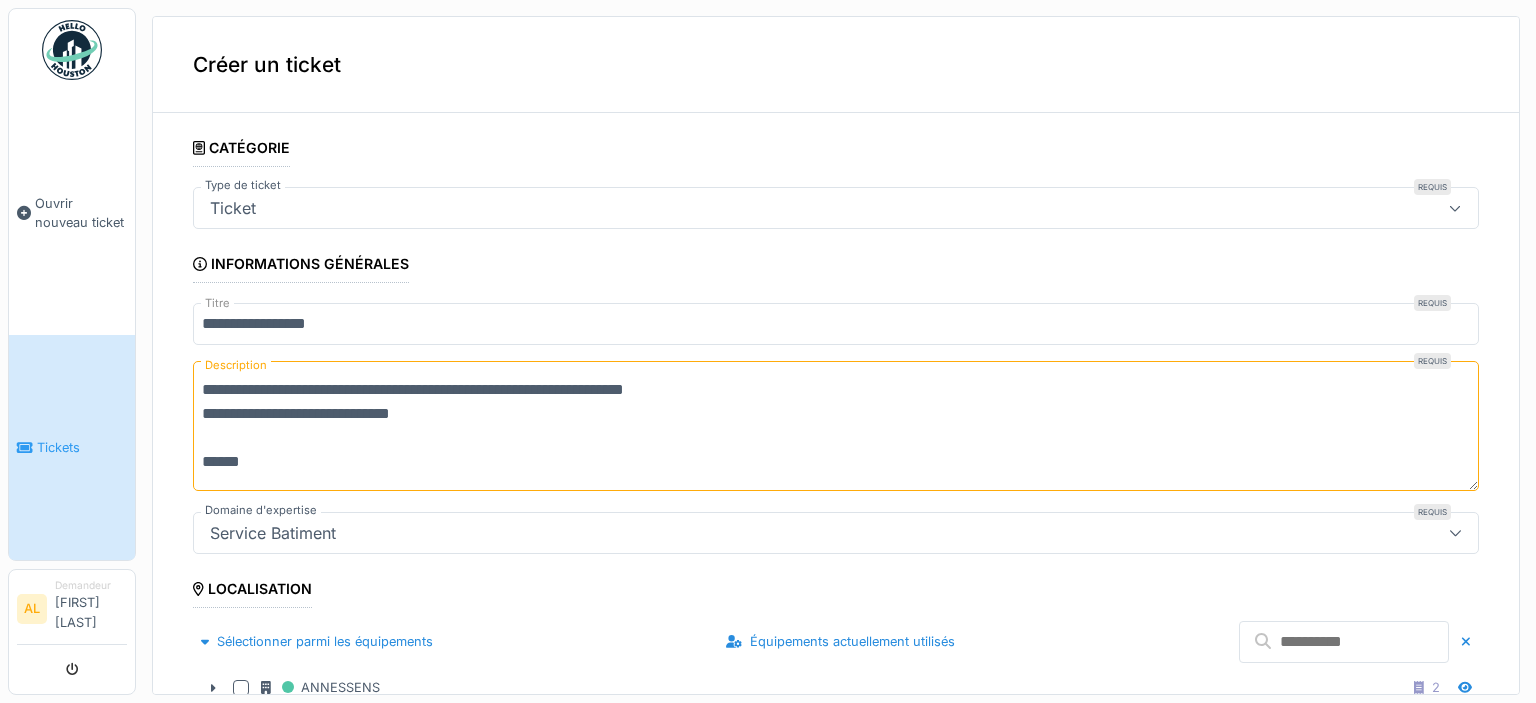 scroll, scrollTop: 288, scrollLeft: 0, axis: vertical 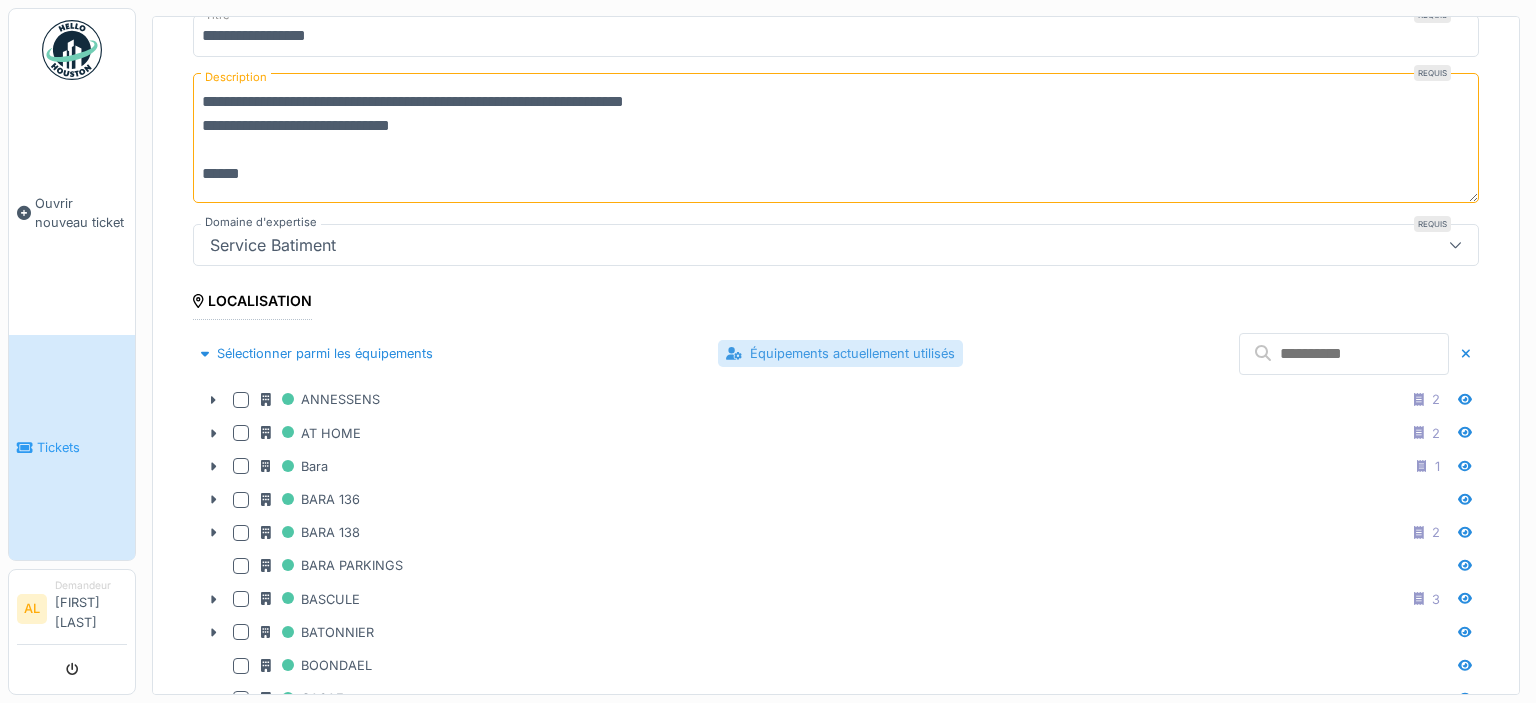 click on "Équipements actuellement utilisés" at bounding box center (840, 353) 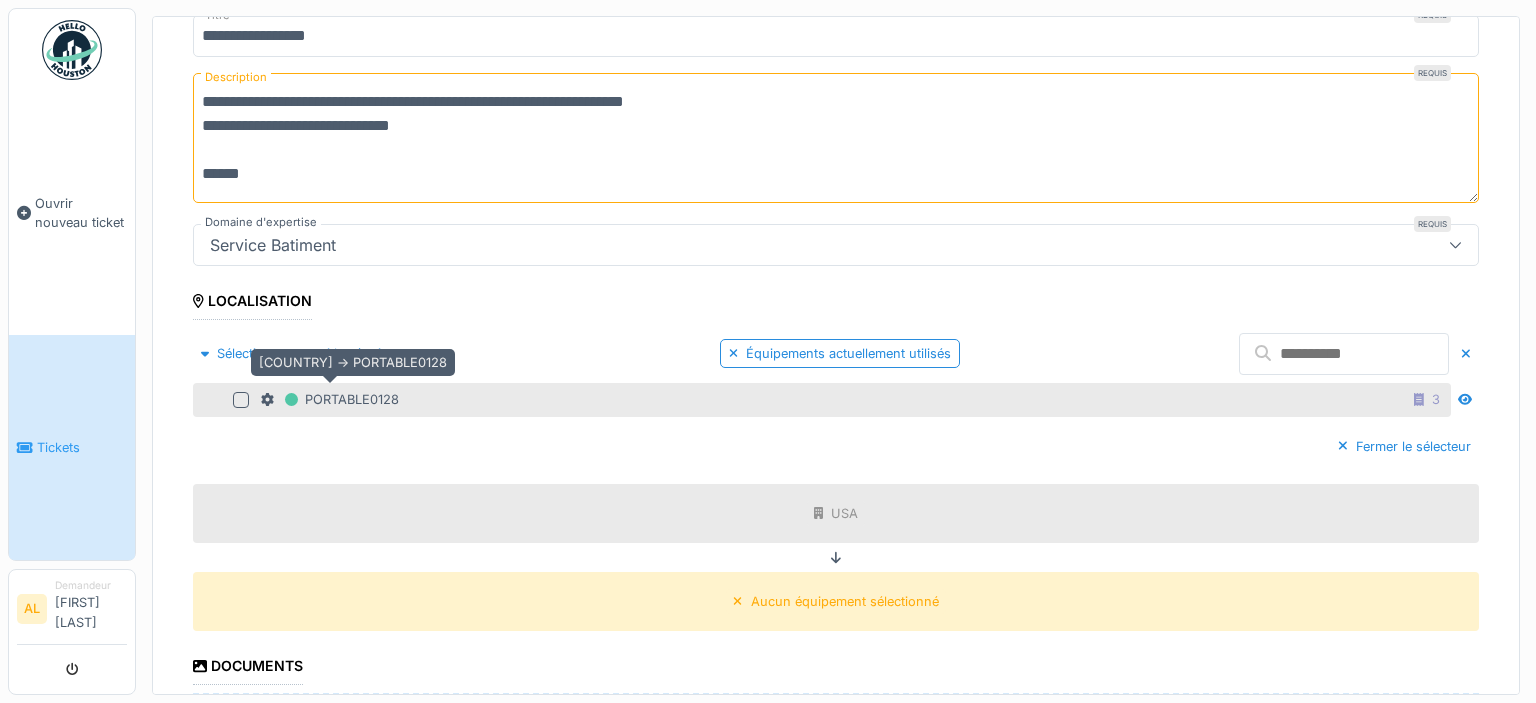 click on "PORTABLE0128" at bounding box center (330, 399) 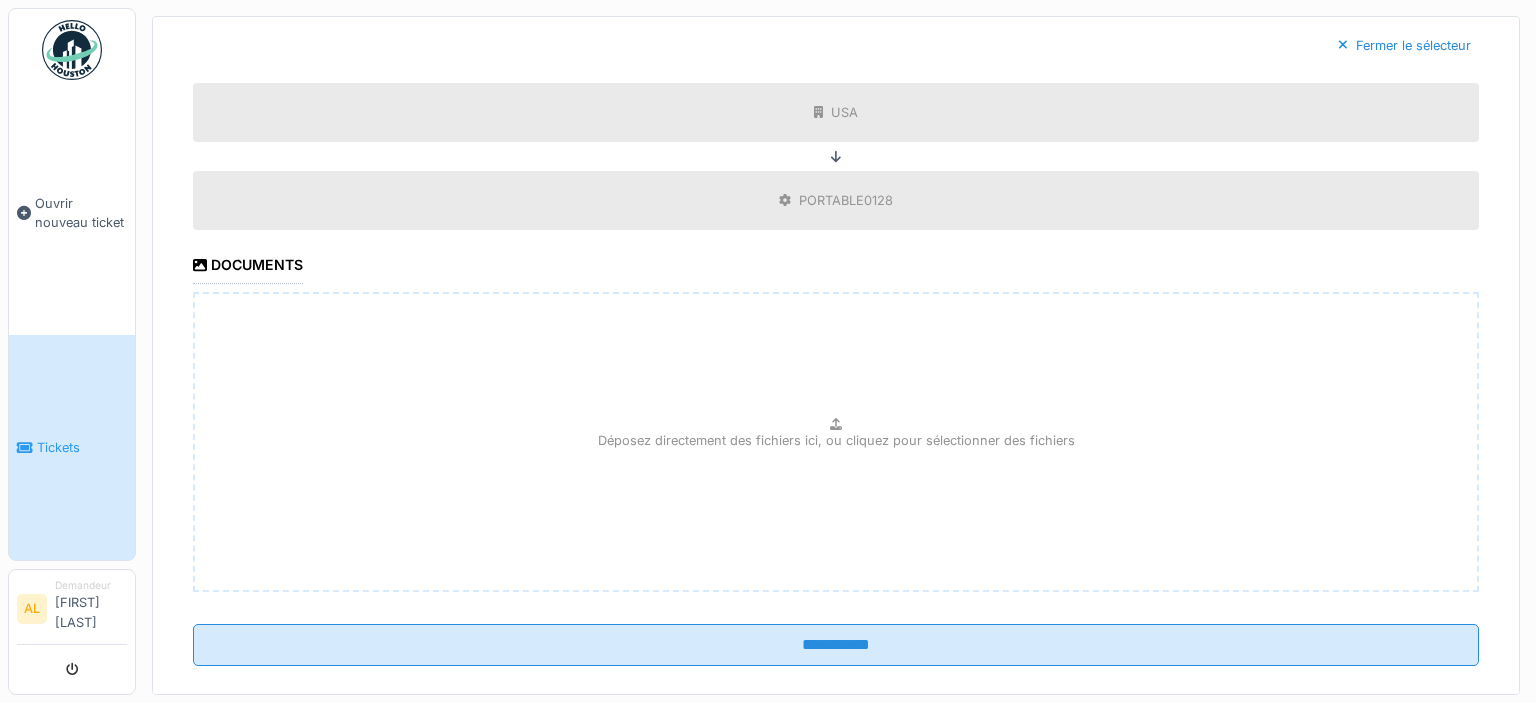 scroll, scrollTop: 709, scrollLeft: 0, axis: vertical 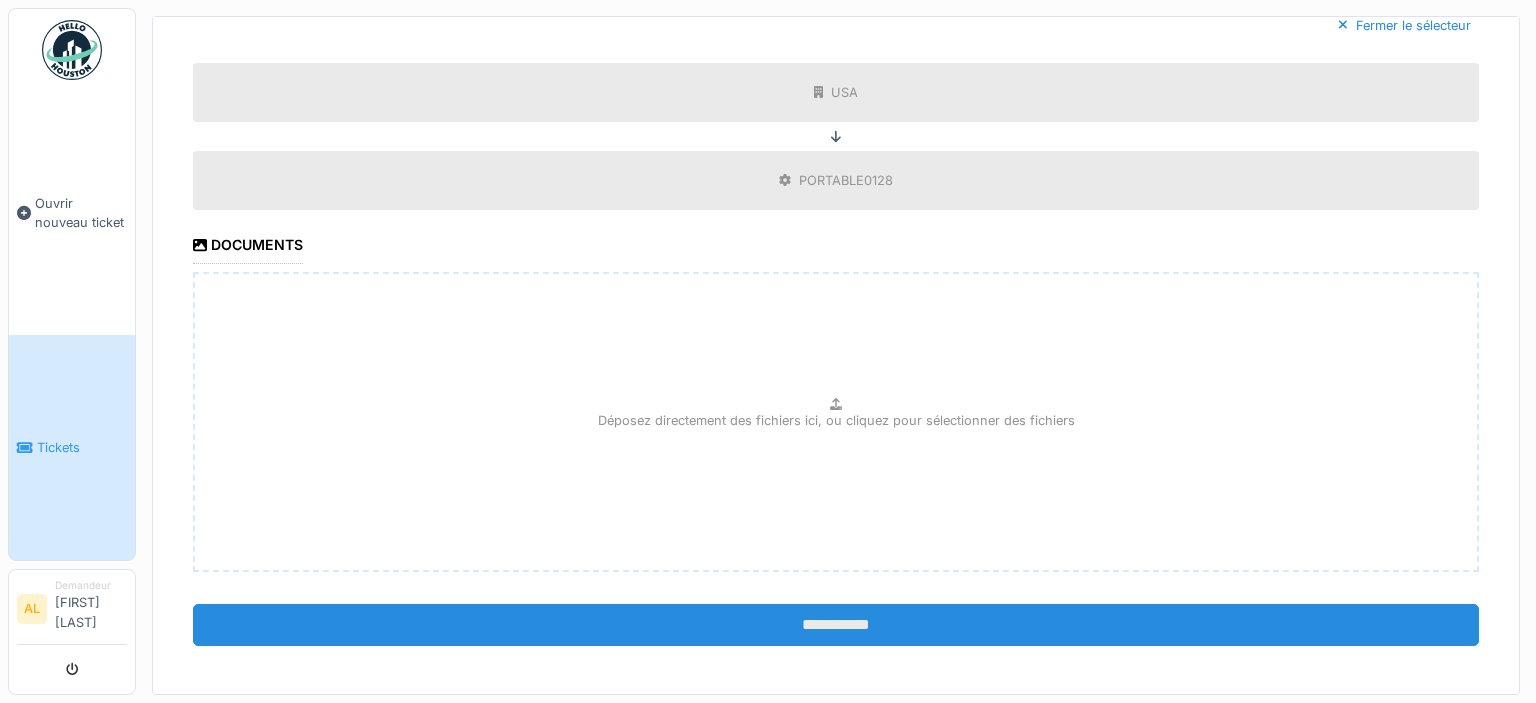 click on "**********" at bounding box center (836, 625) 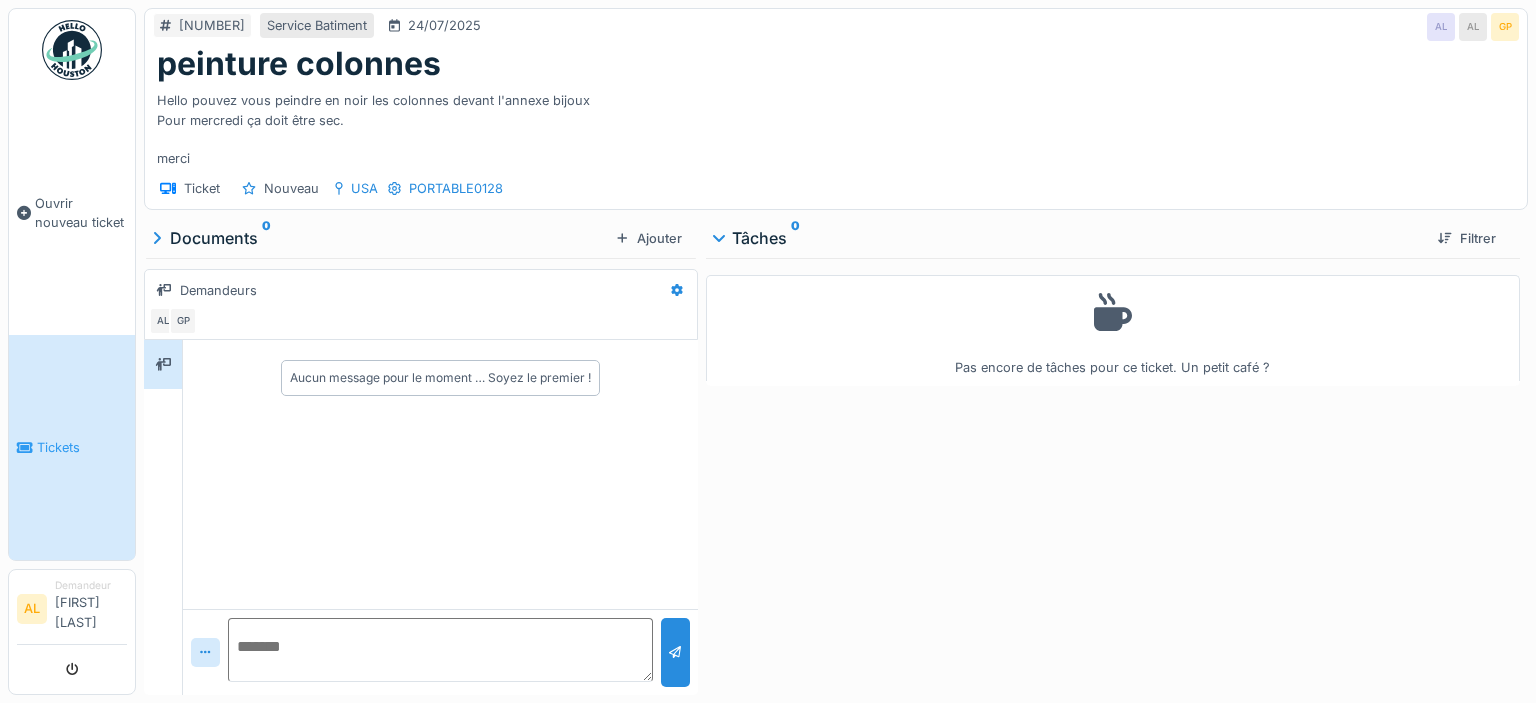 scroll, scrollTop: 0, scrollLeft: 0, axis: both 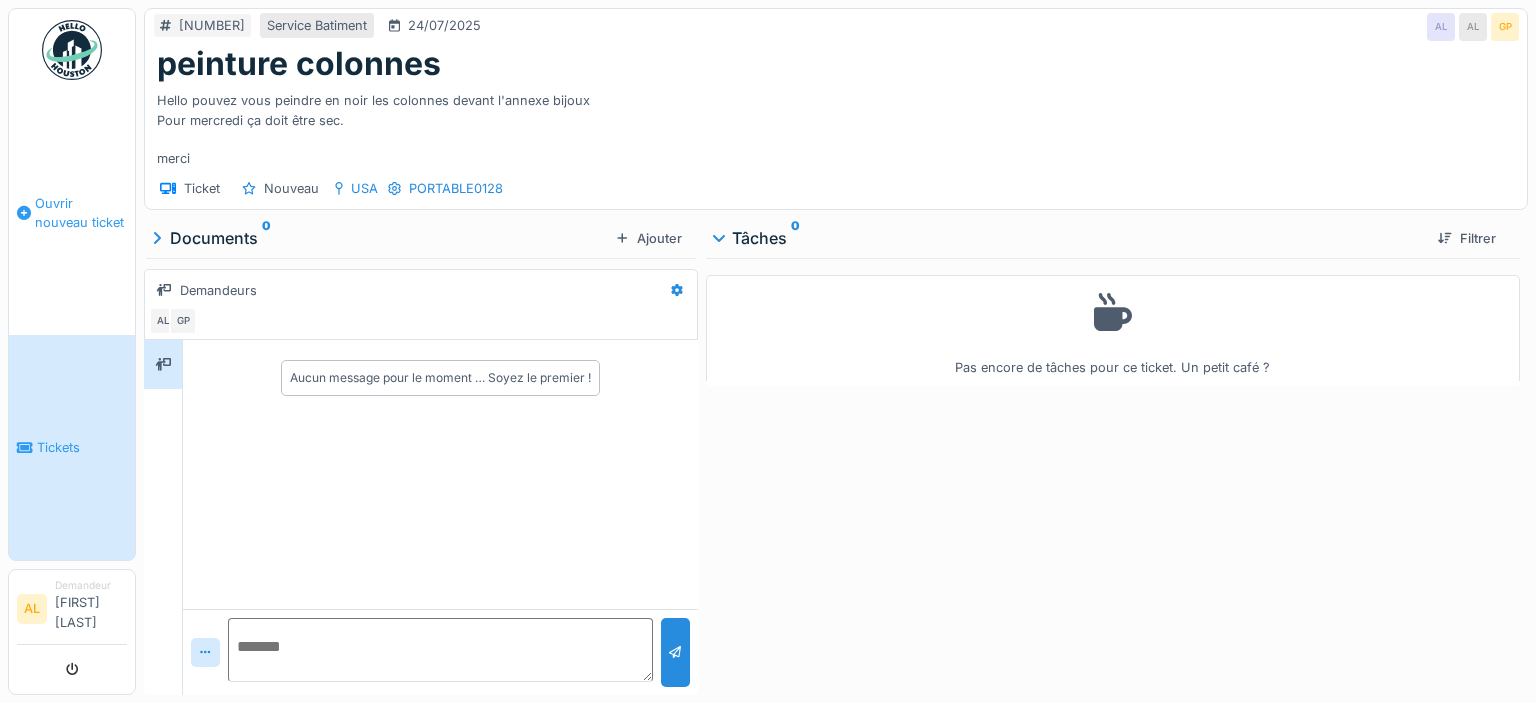click on "Ouvrir nouveau ticket" at bounding box center [81, 213] 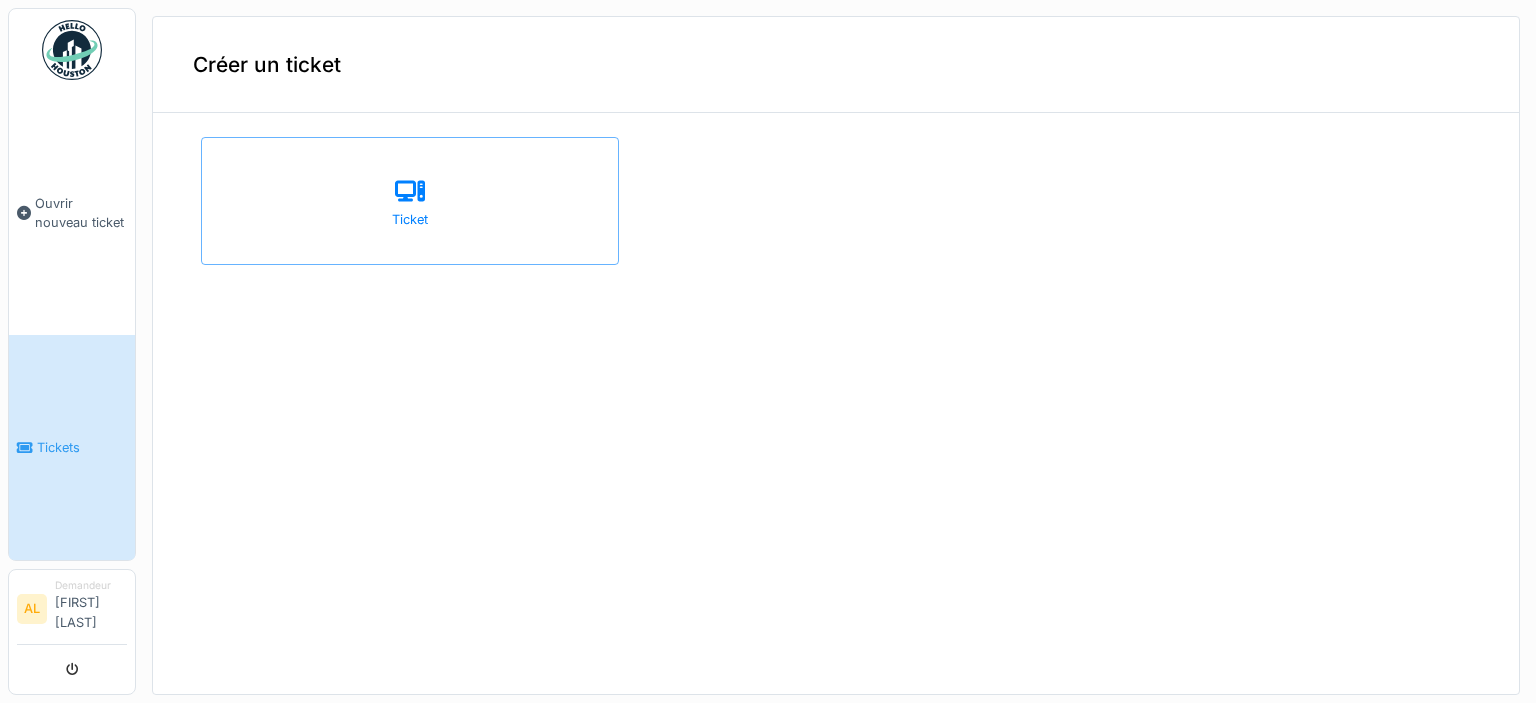 scroll, scrollTop: 0, scrollLeft: 0, axis: both 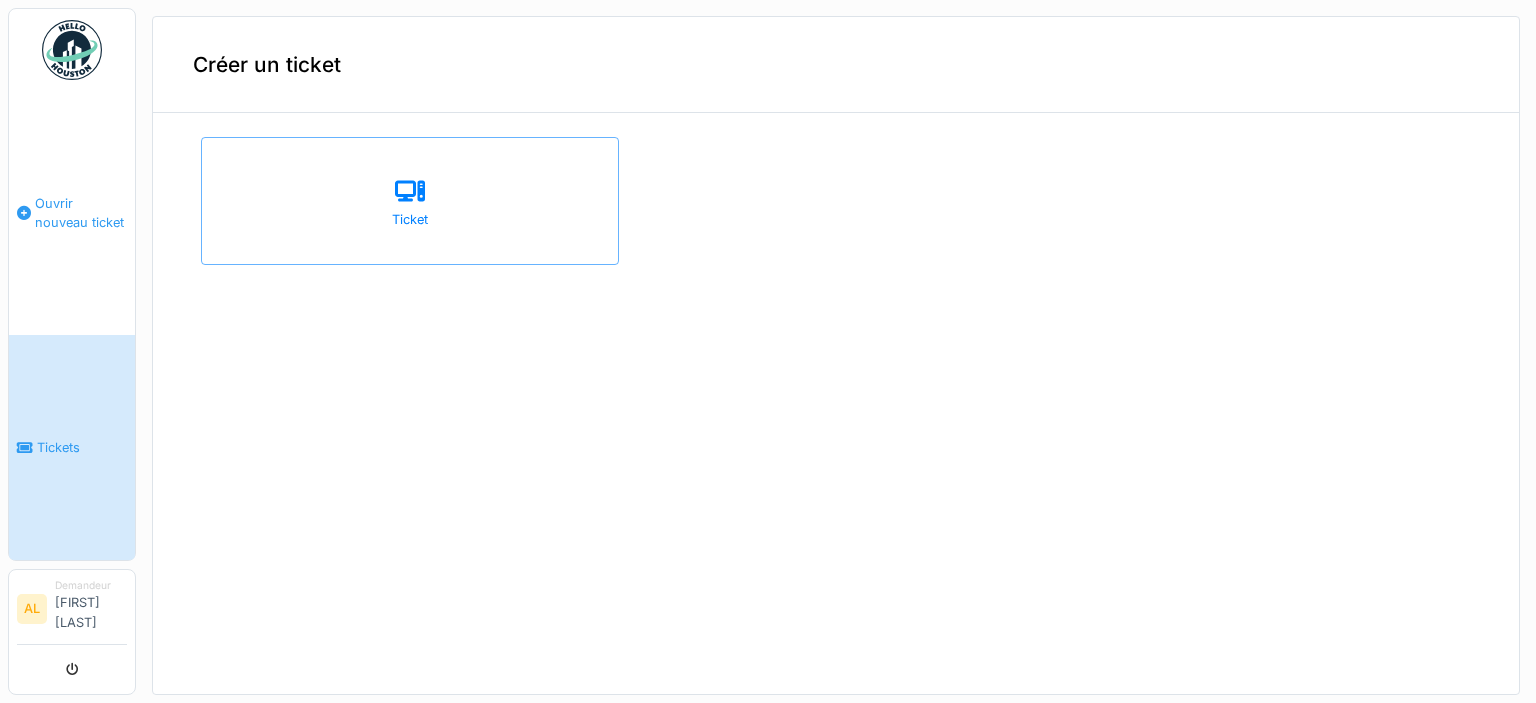 click on "Ouvrir nouveau ticket" at bounding box center [81, 213] 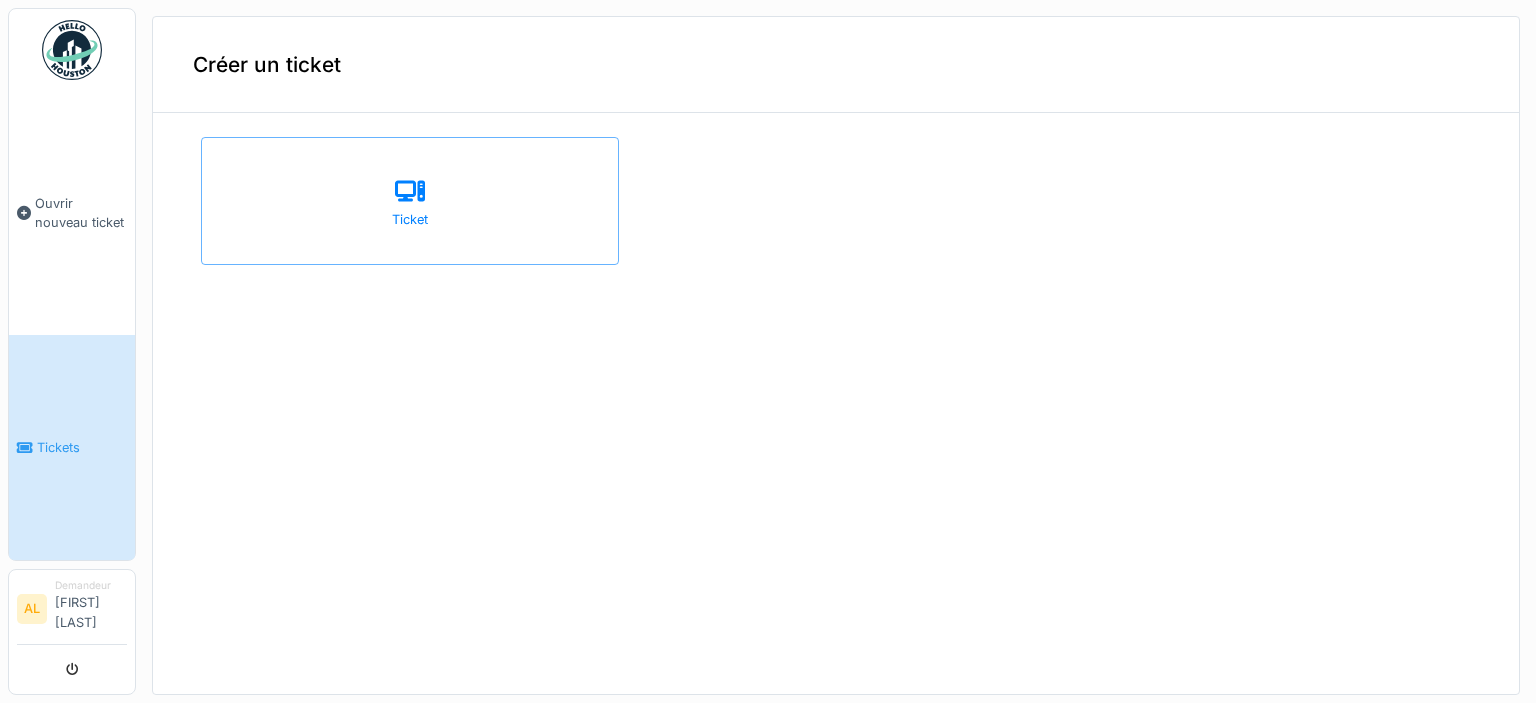 scroll, scrollTop: 0, scrollLeft: 0, axis: both 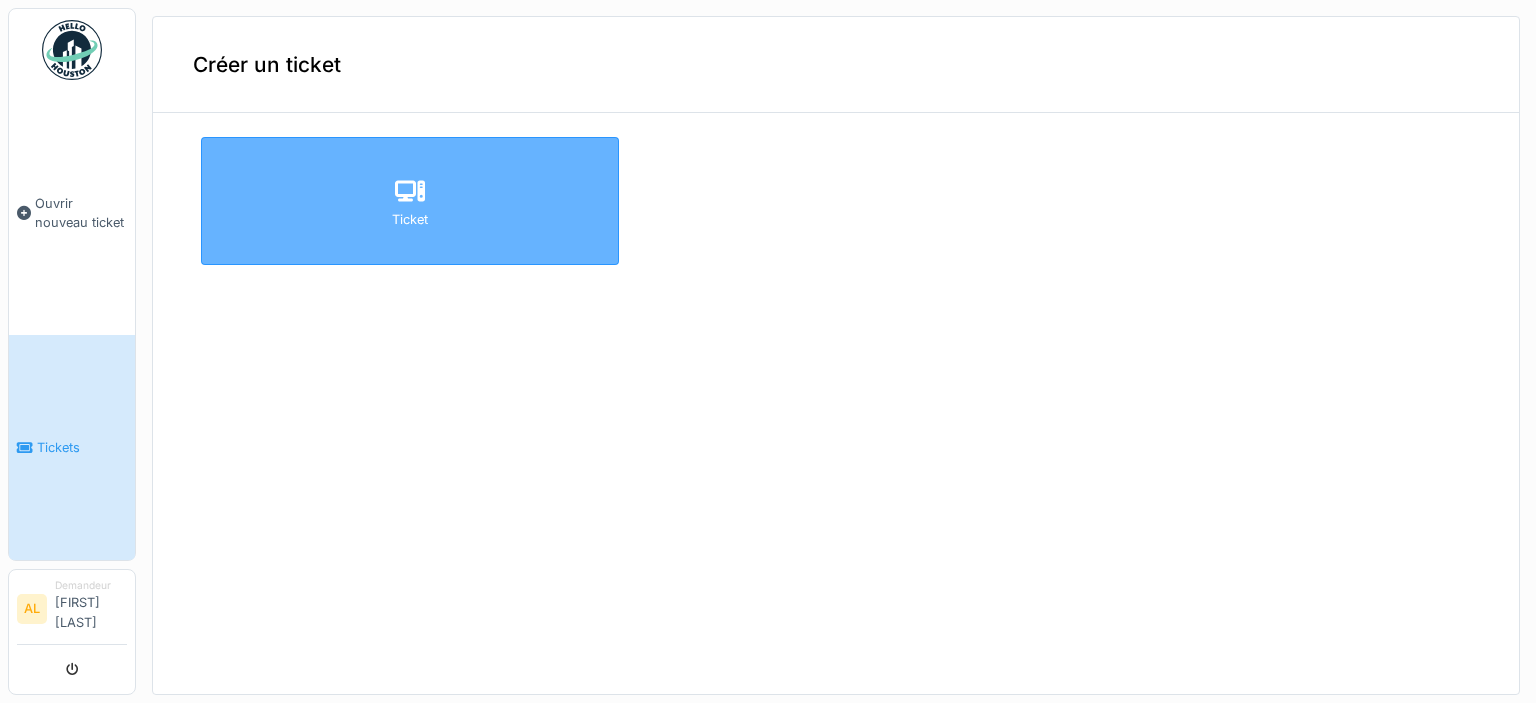 click on "Ticket" at bounding box center [410, 201] 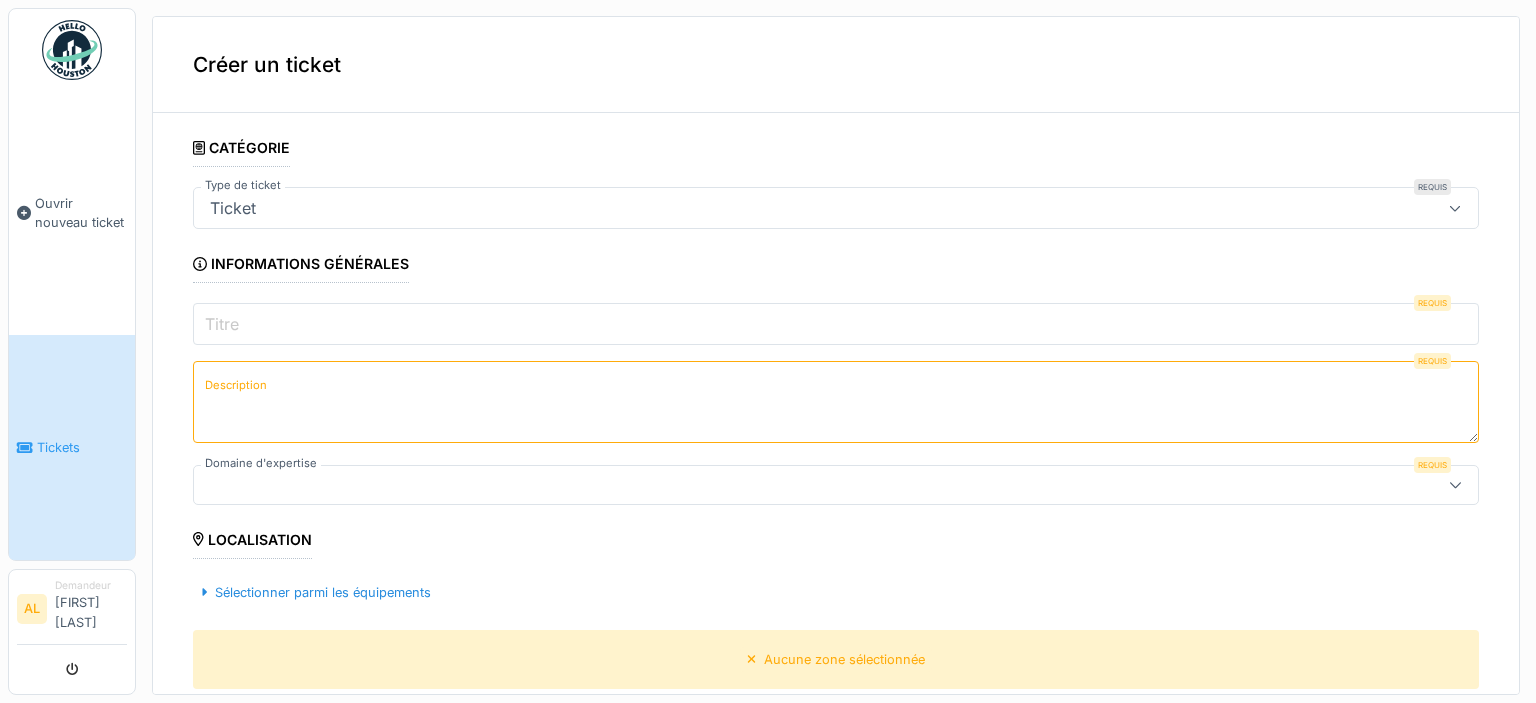 click on "Titre" at bounding box center [836, 324] 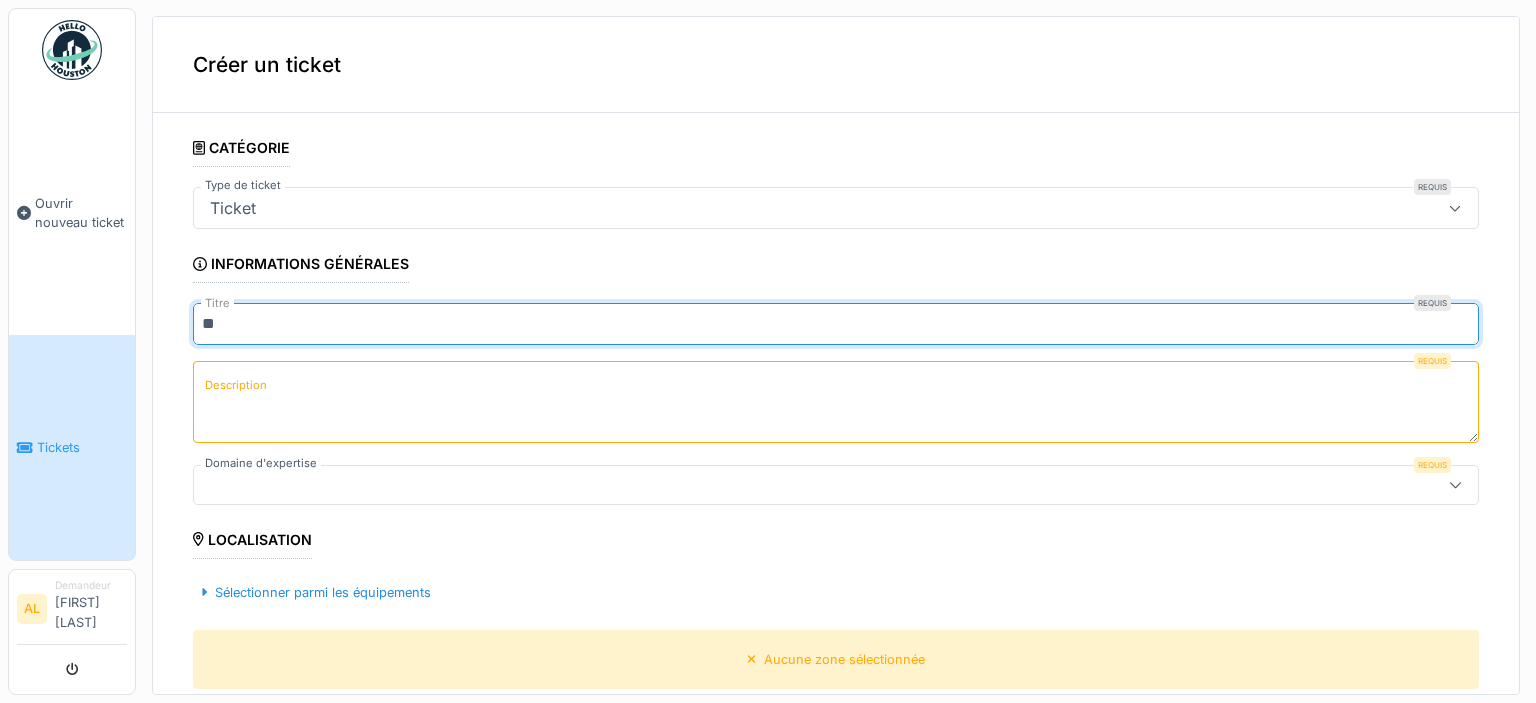 type on "*" 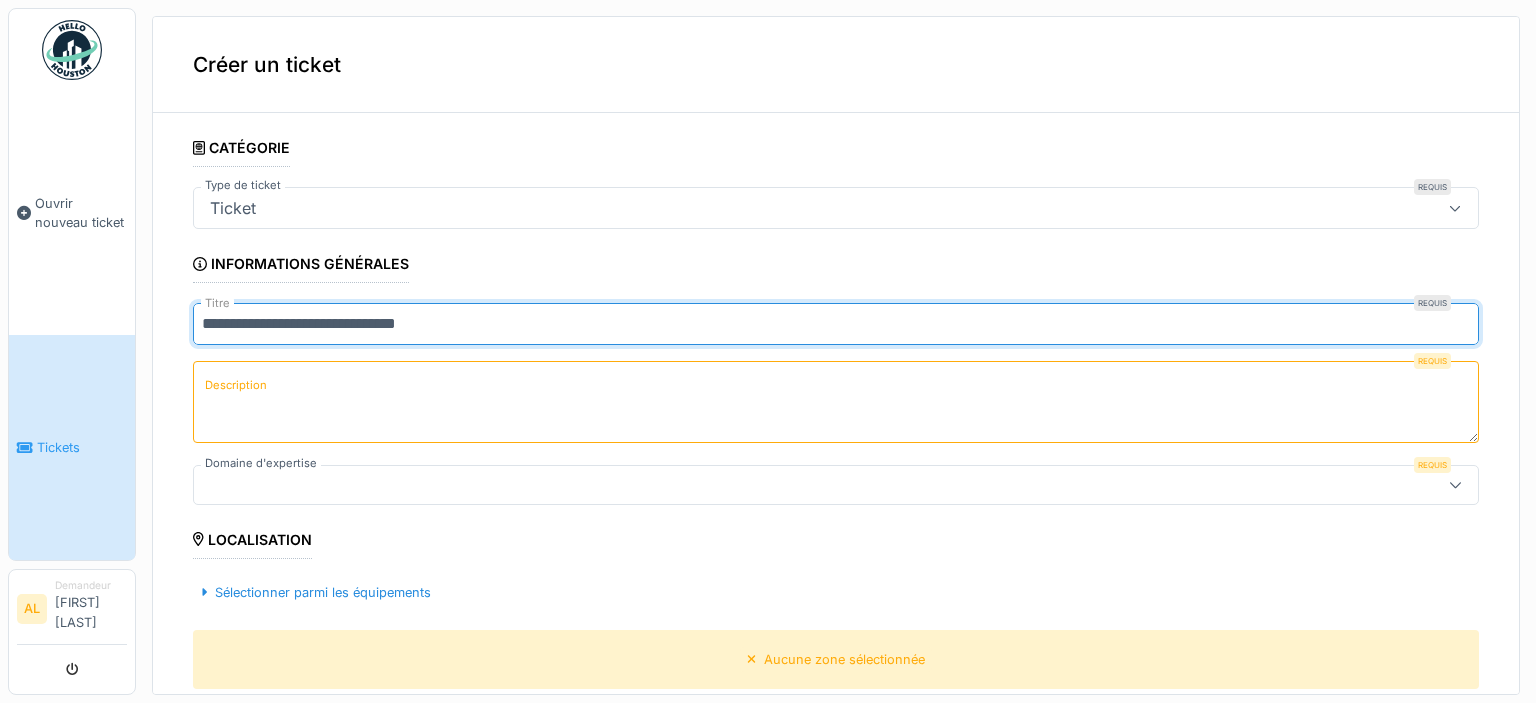 click on "**********" at bounding box center (836, 324) 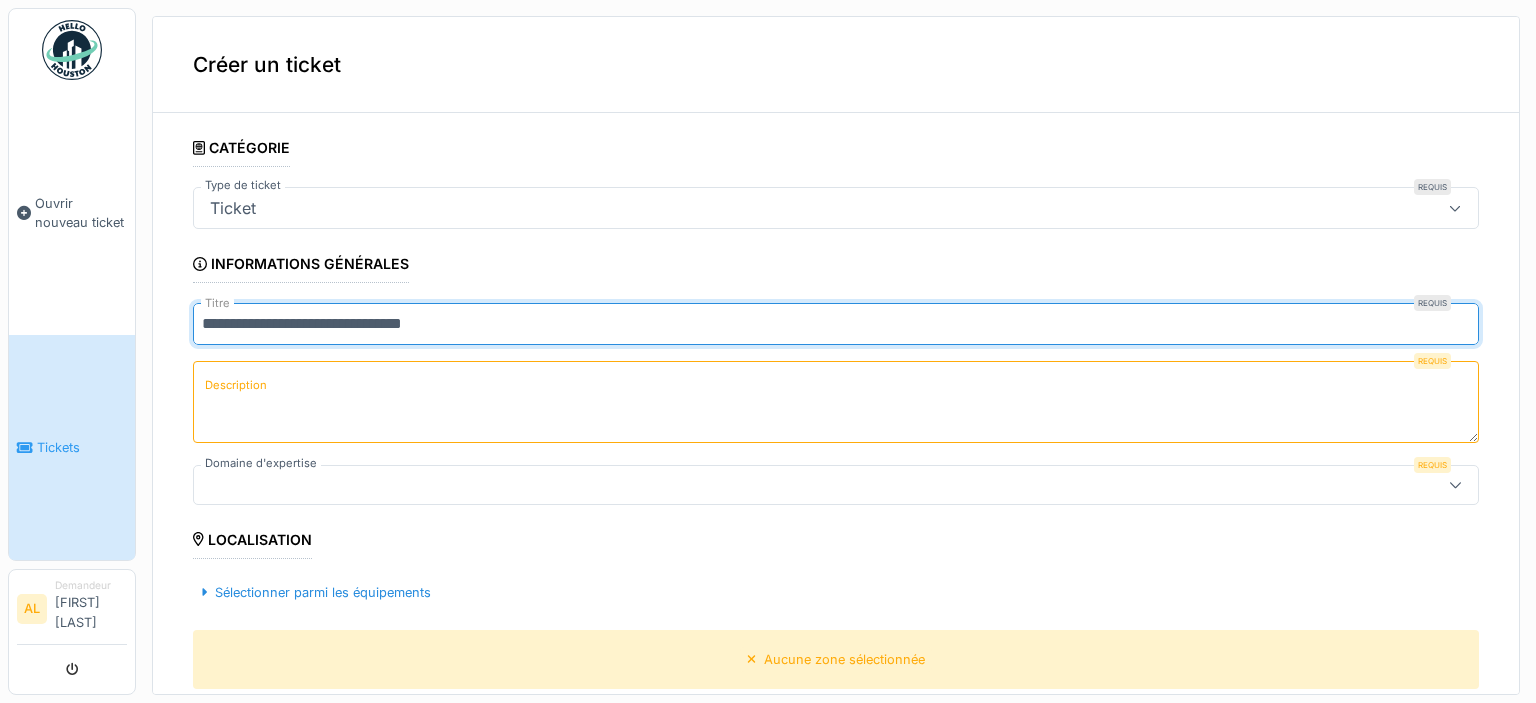 click on "**********" at bounding box center [836, 324] 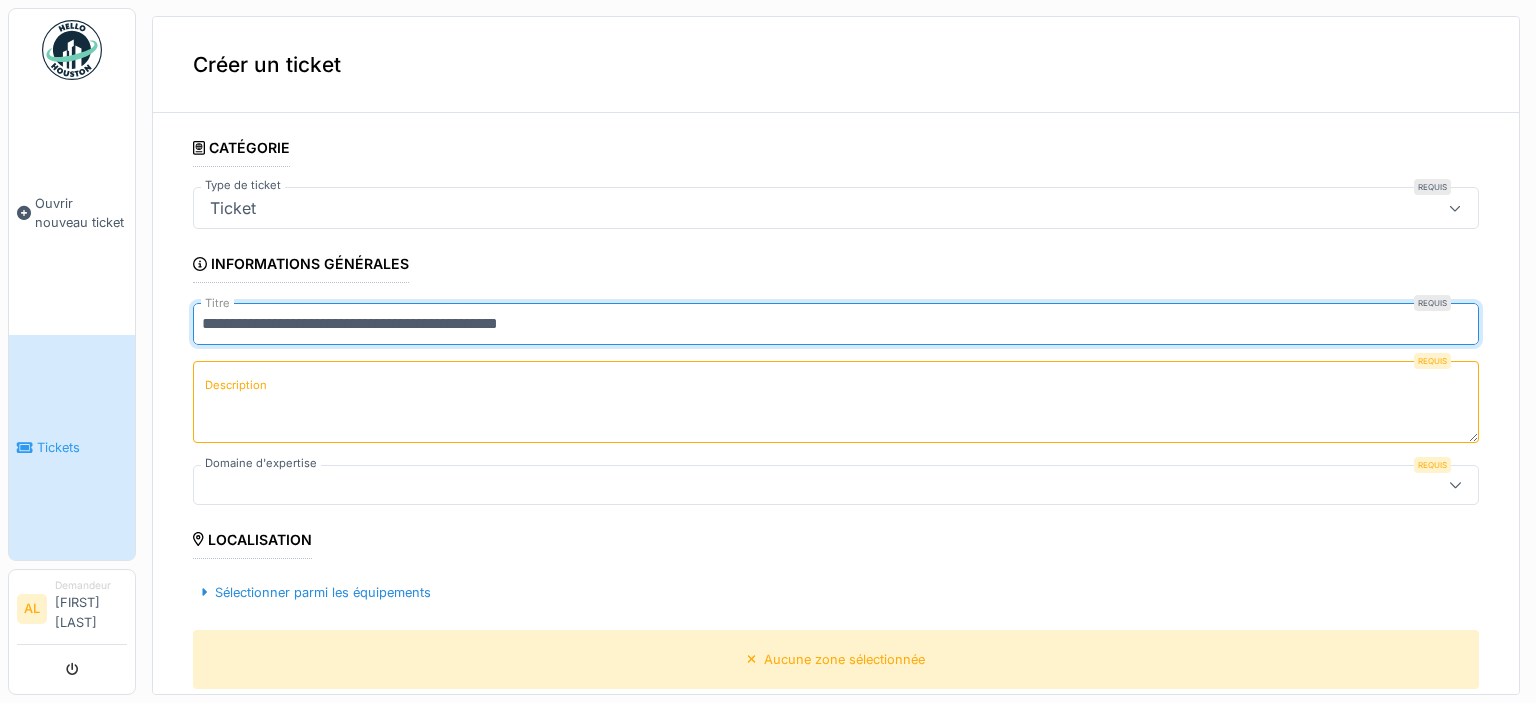 click on "**********" at bounding box center (836, 324) 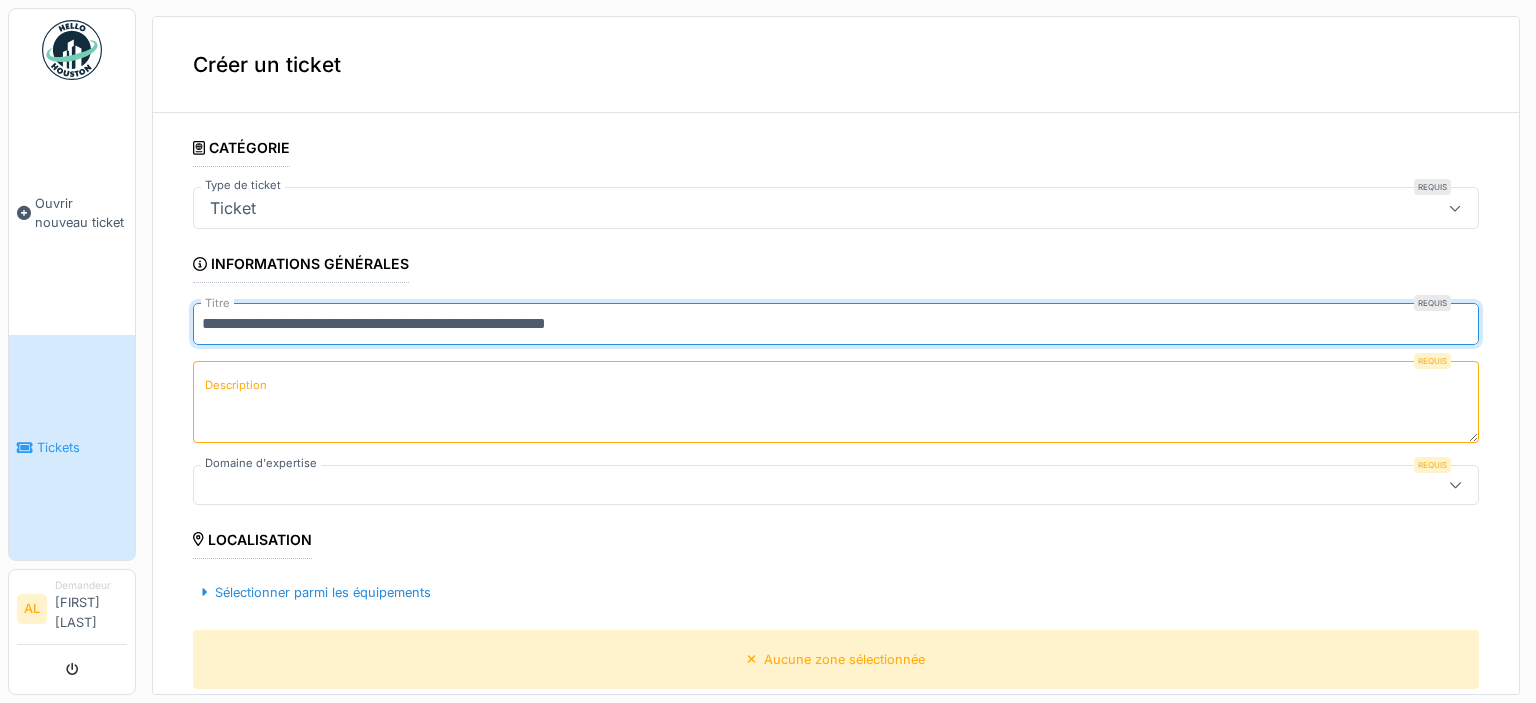 click on "**********" at bounding box center (836, 324) 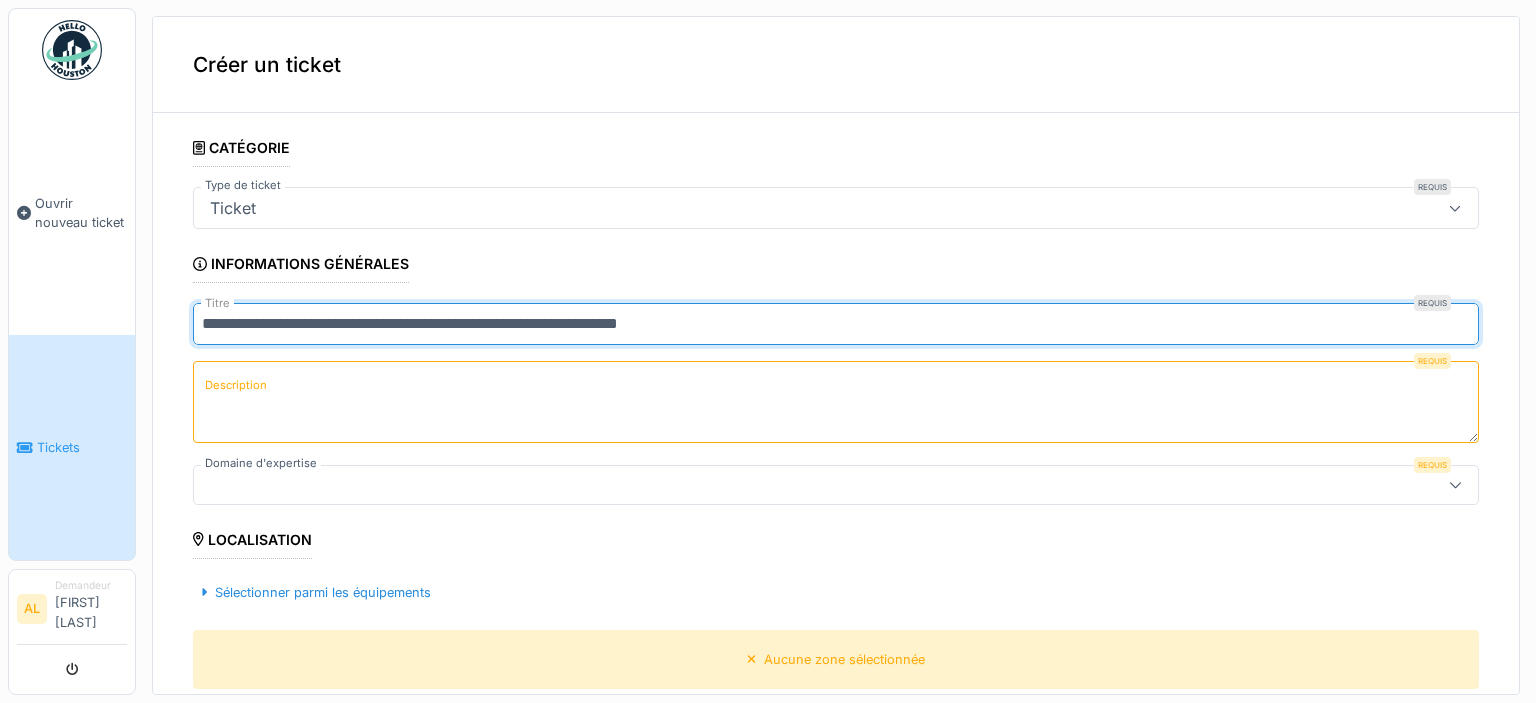 type on "**********" 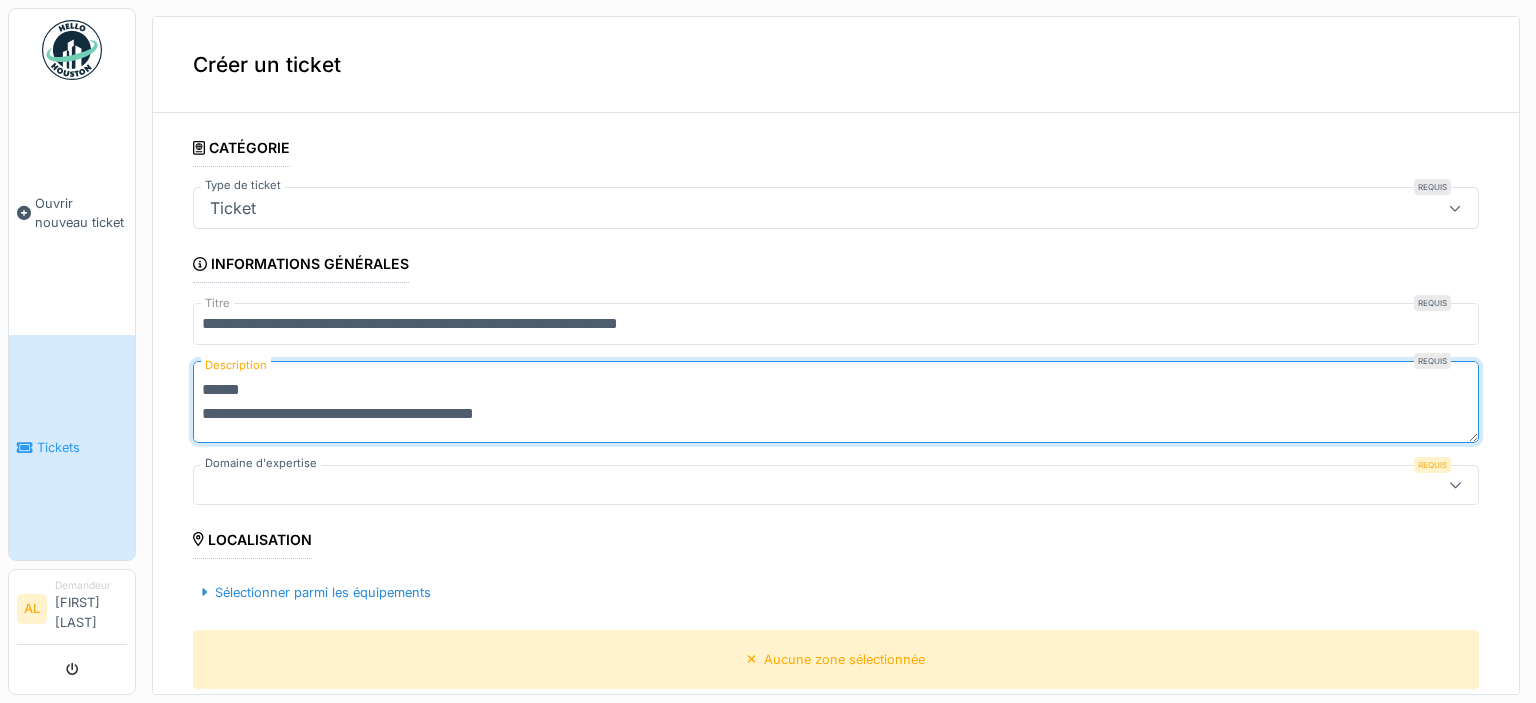 click on "**********" at bounding box center [836, 402] 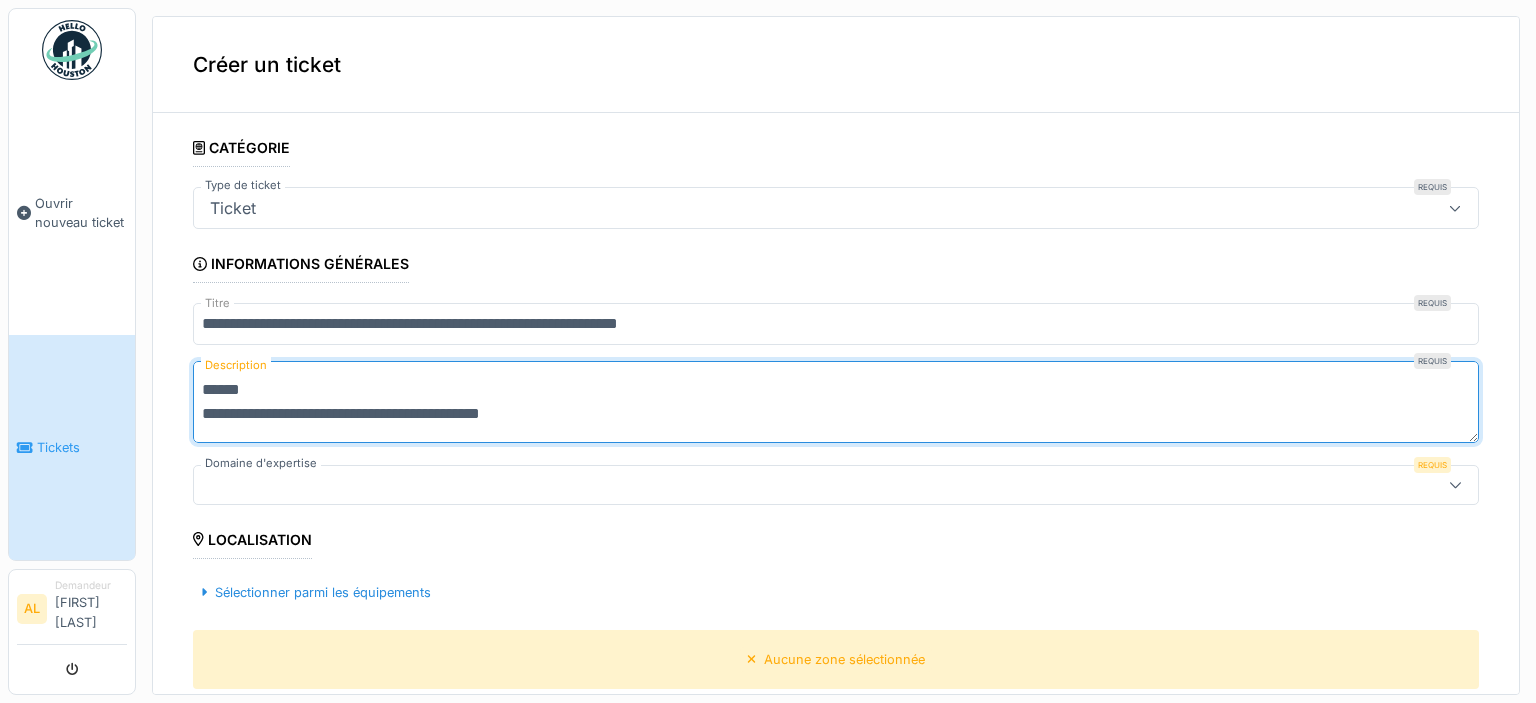 drag, startPoint x: 485, startPoint y: 412, endPoint x: 587, endPoint y: 411, distance: 102.0049 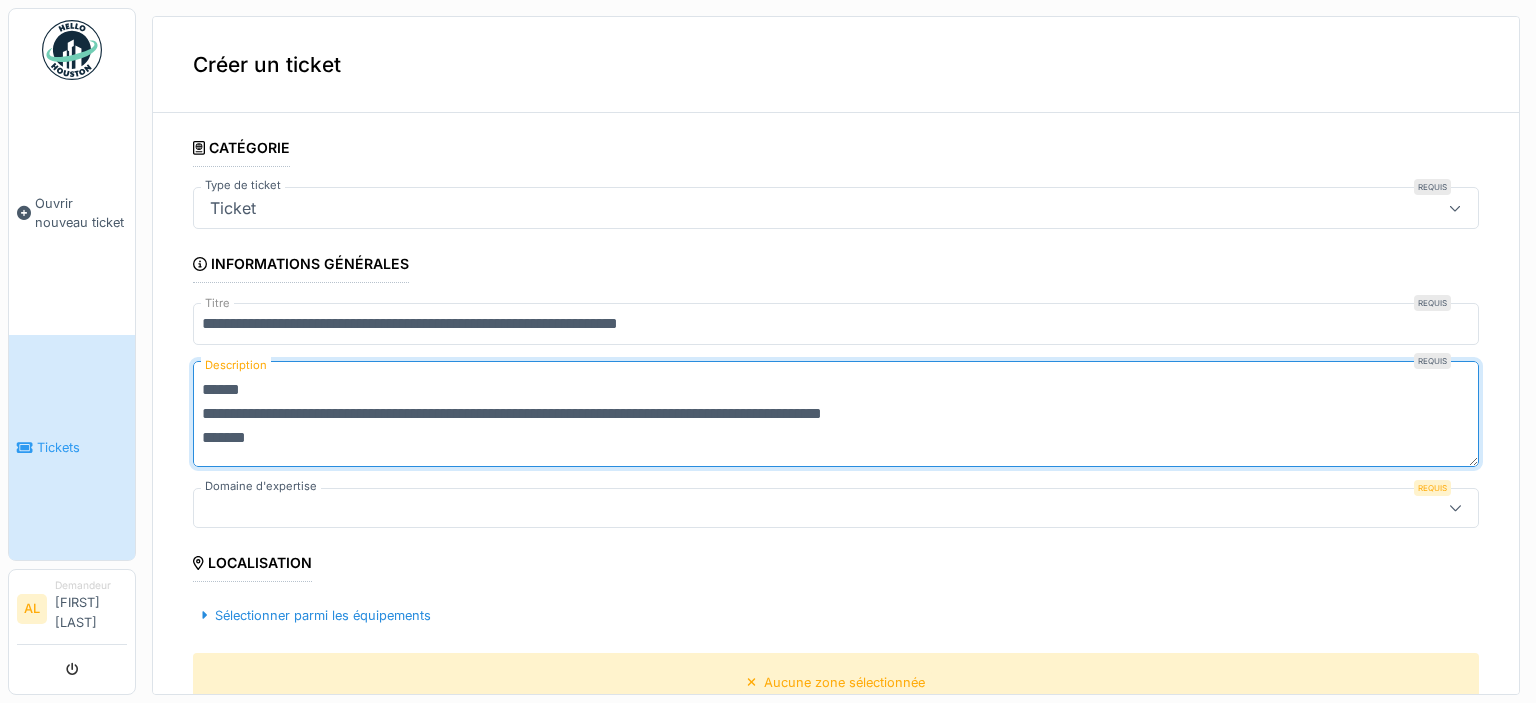 scroll, scrollTop: 0, scrollLeft: 0, axis: both 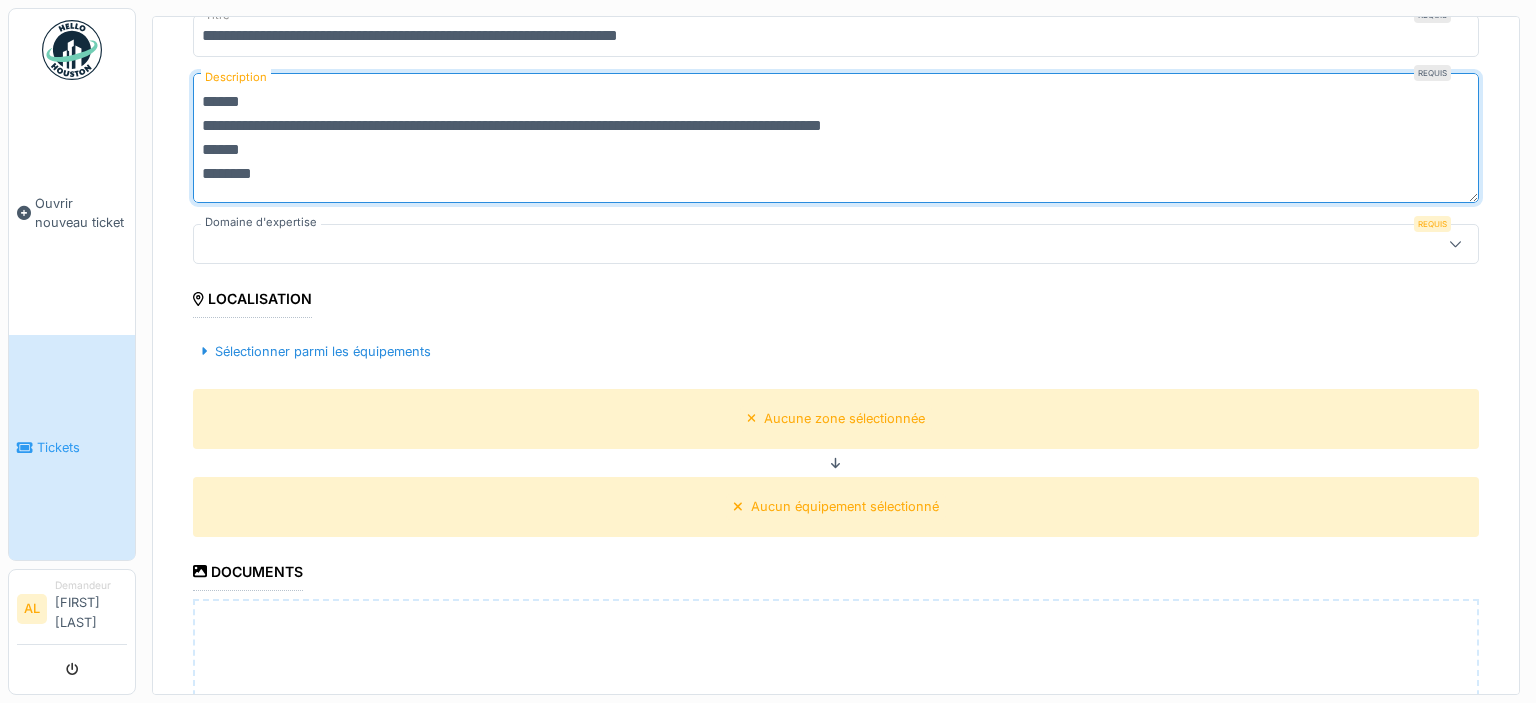 type on "**********" 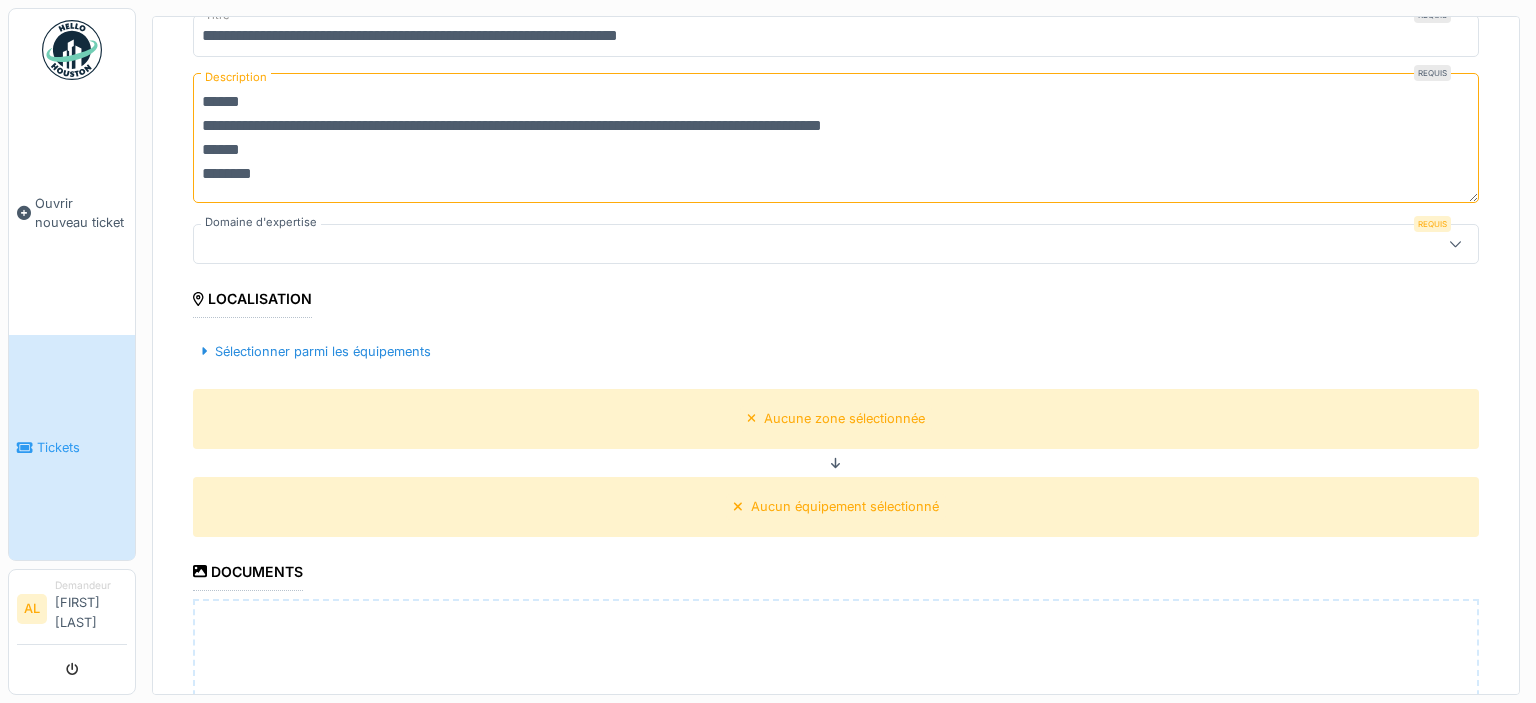 click at bounding box center (772, 244) 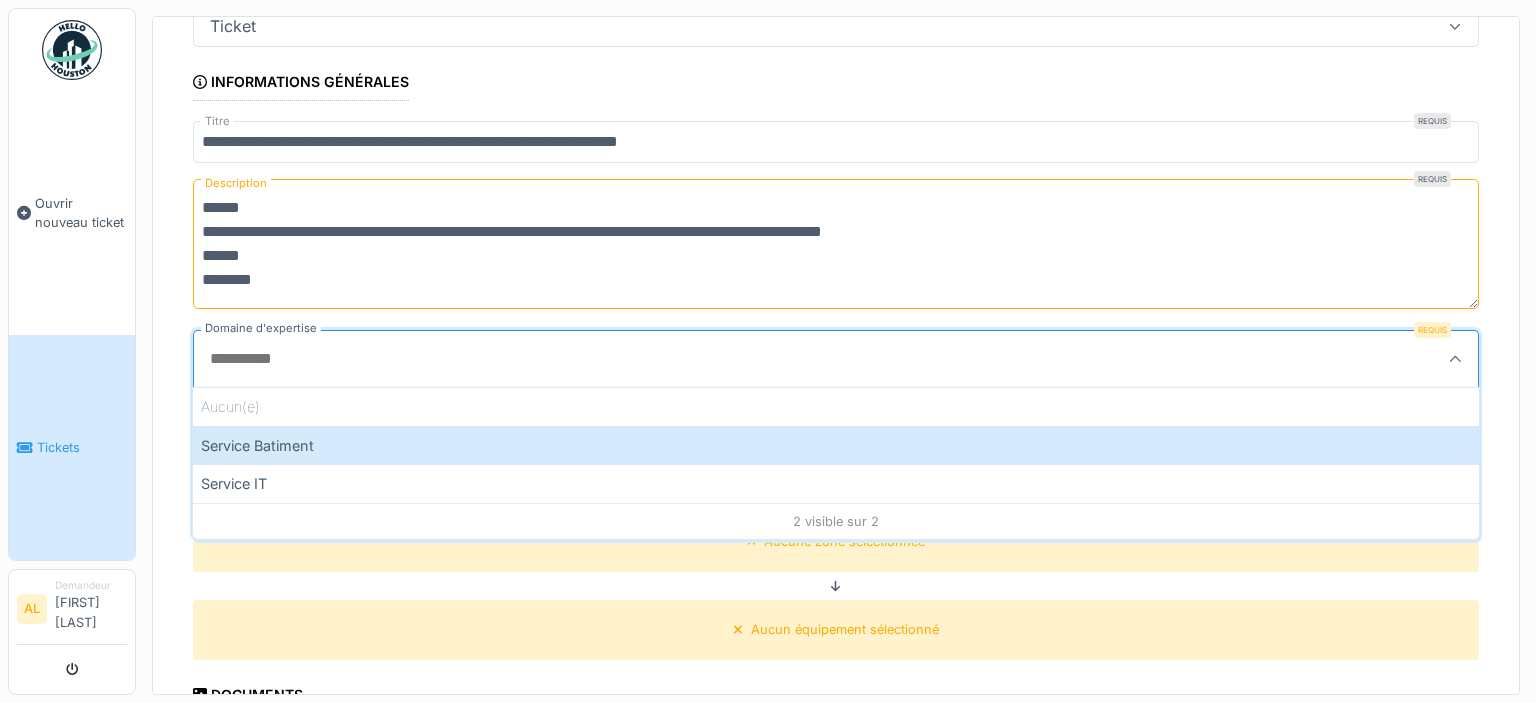 scroll, scrollTop: 180, scrollLeft: 0, axis: vertical 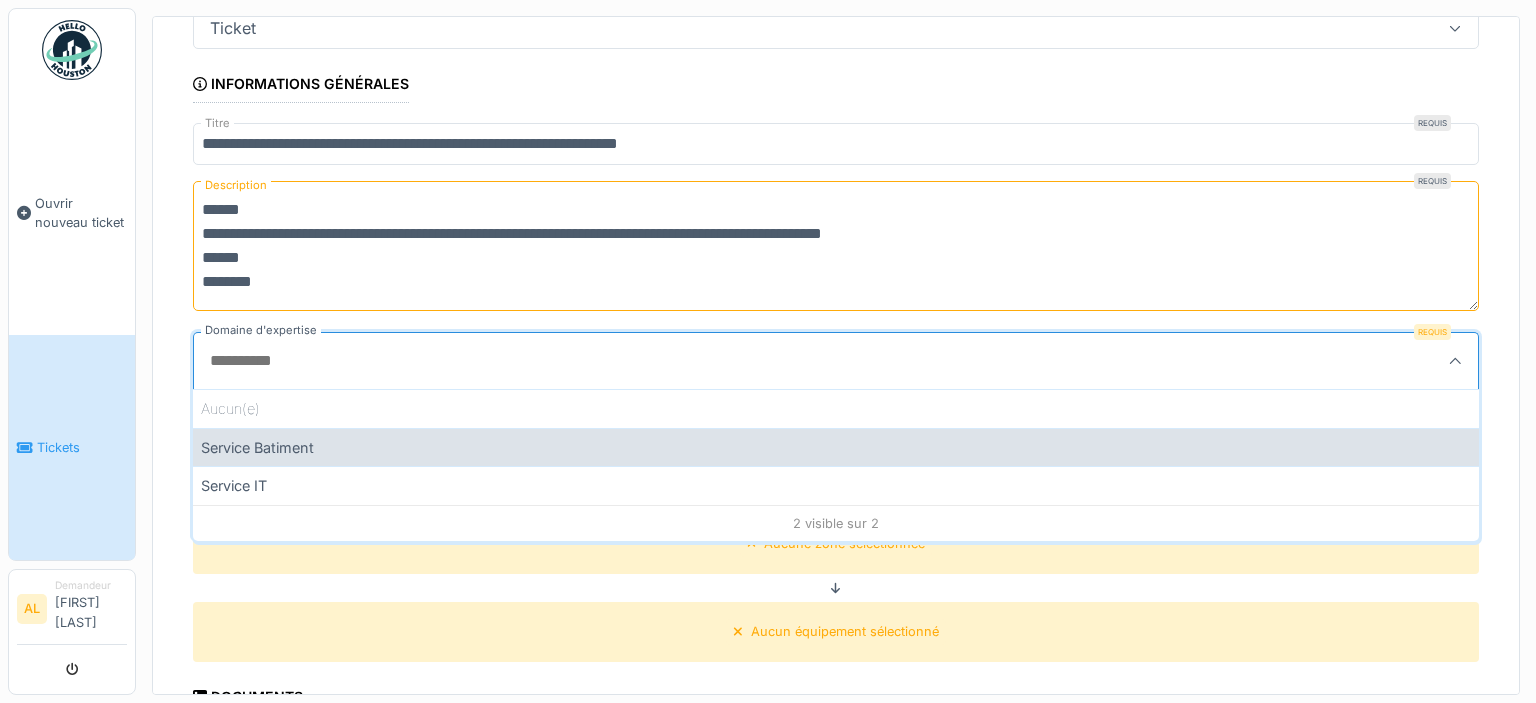 click on "Service Batiment" at bounding box center [836, 447] 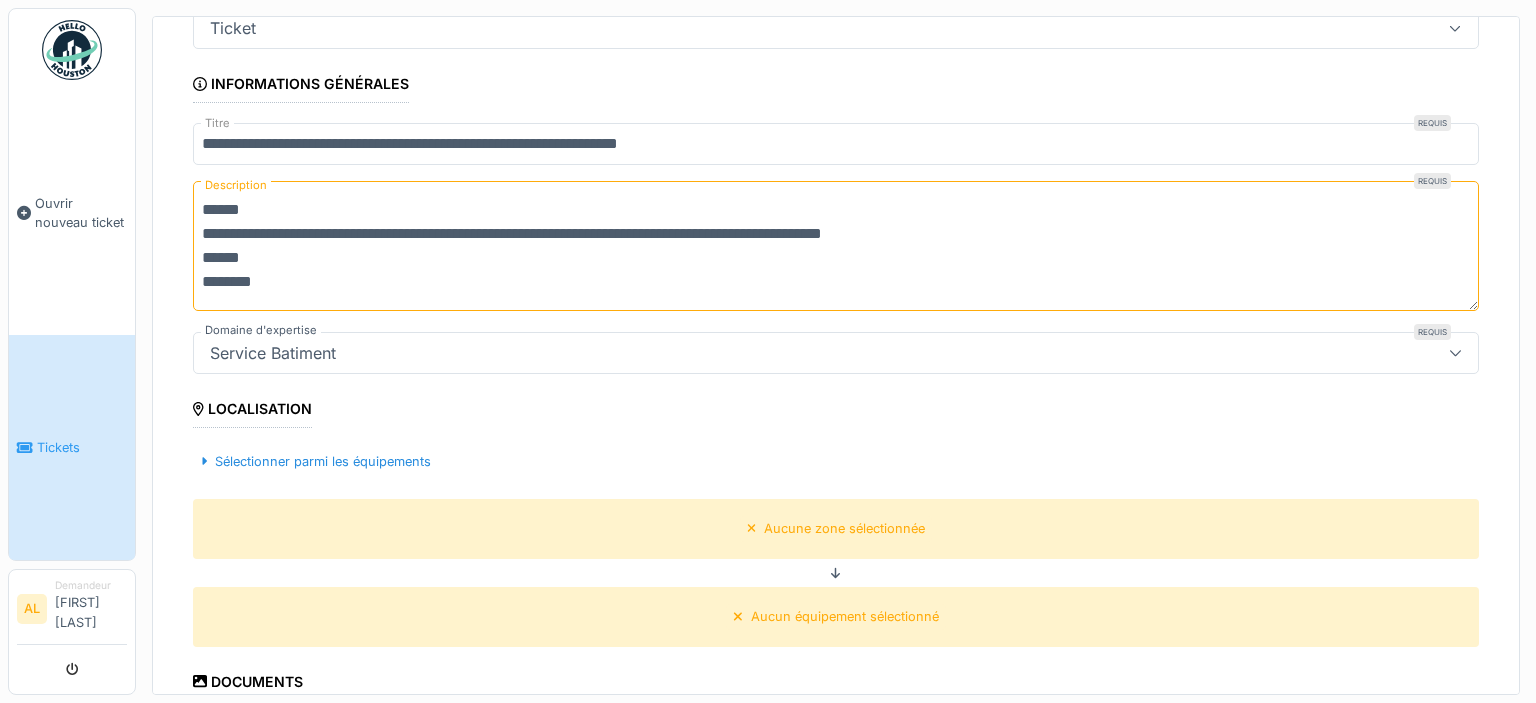 scroll, scrollTop: 372, scrollLeft: 0, axis: vertical 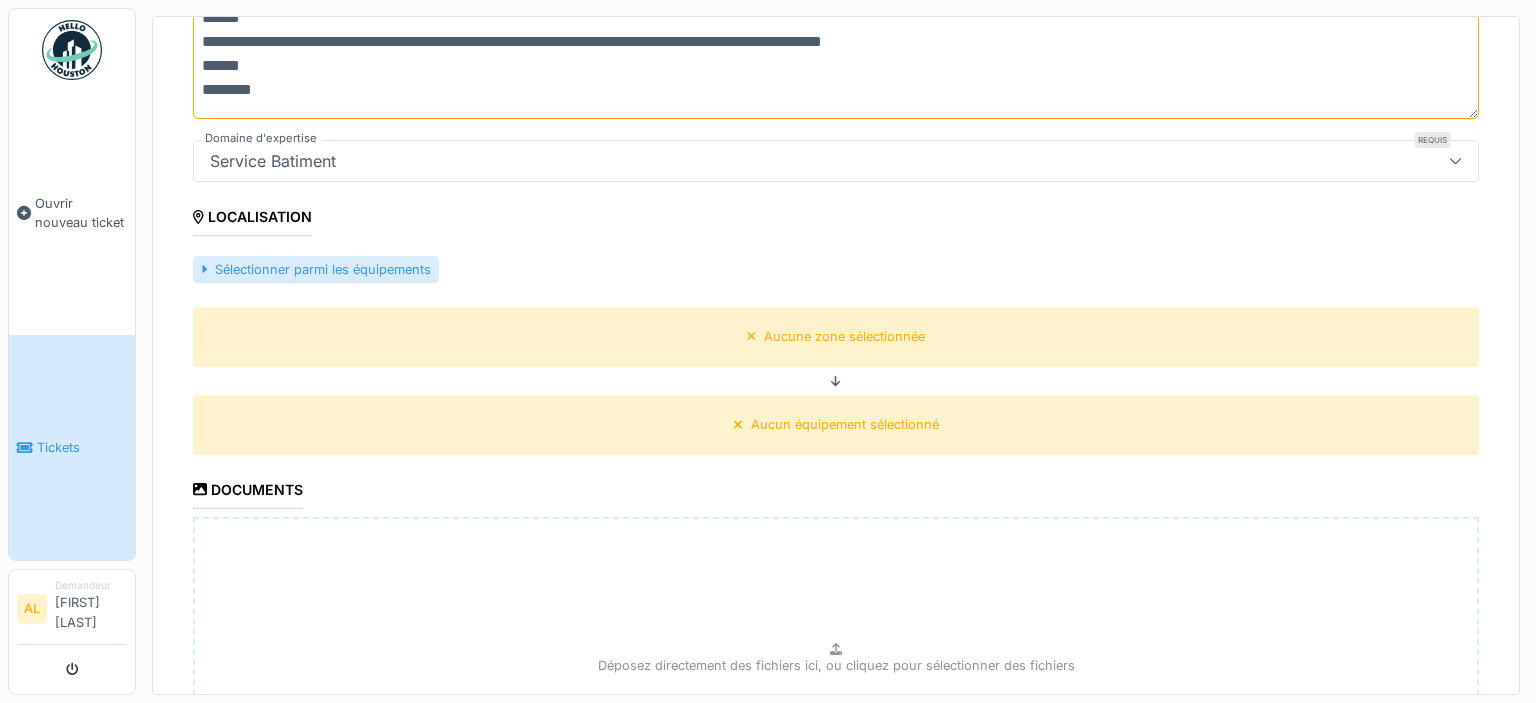 click on "Sélectionner parmi les équipements" at bounding box center [316, 269] 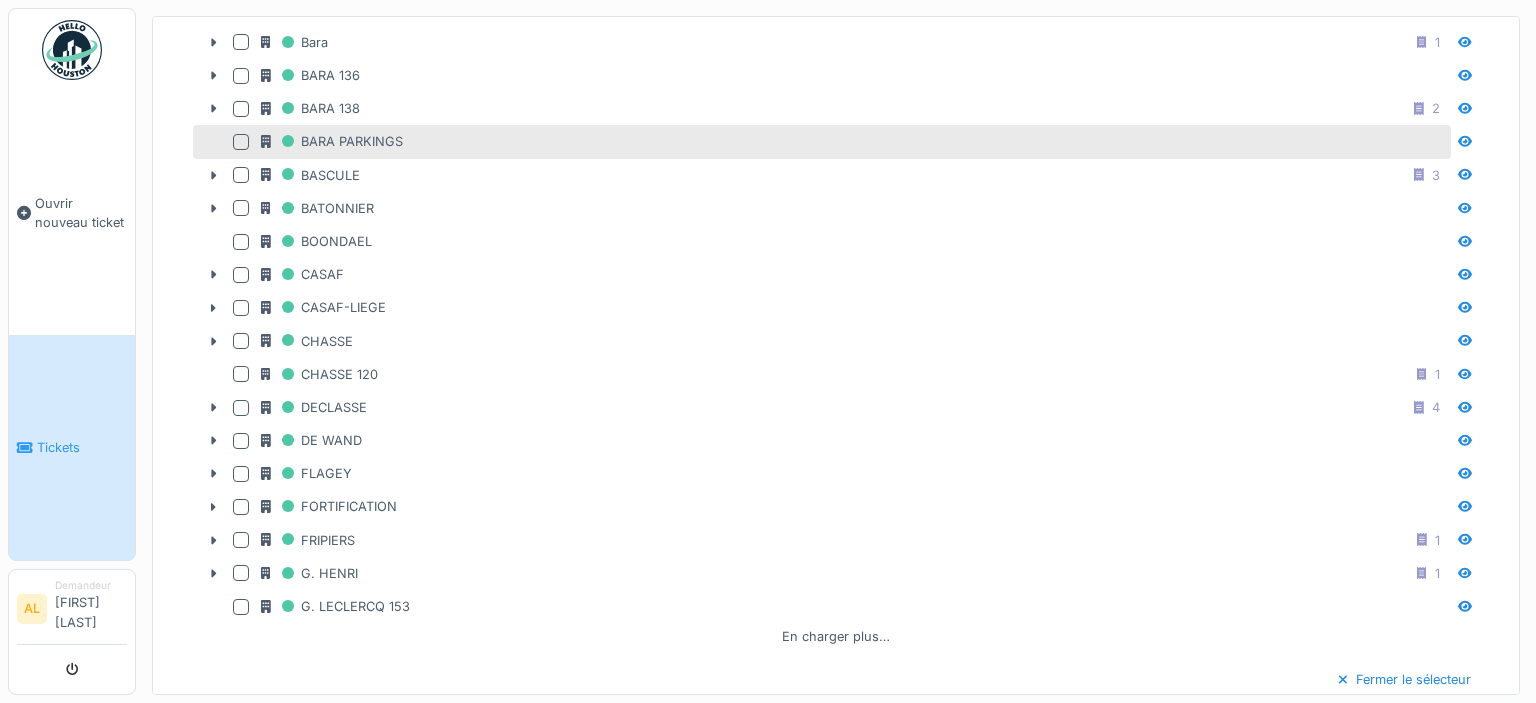 scroll, scrollTop: 852, scrollLeft: 0, axis: vertical 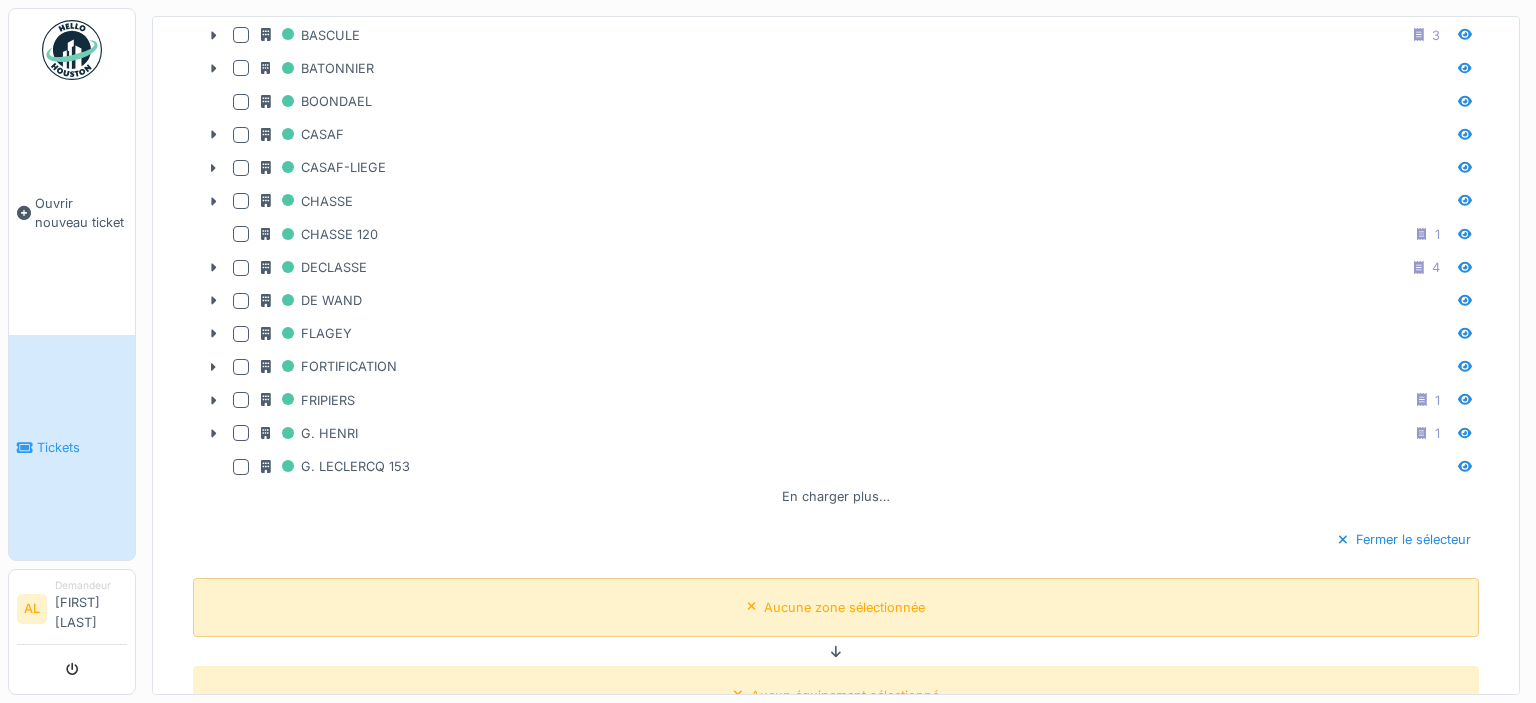 click on "Aucune zone sélectionnée" at bounding box center (844, 607) 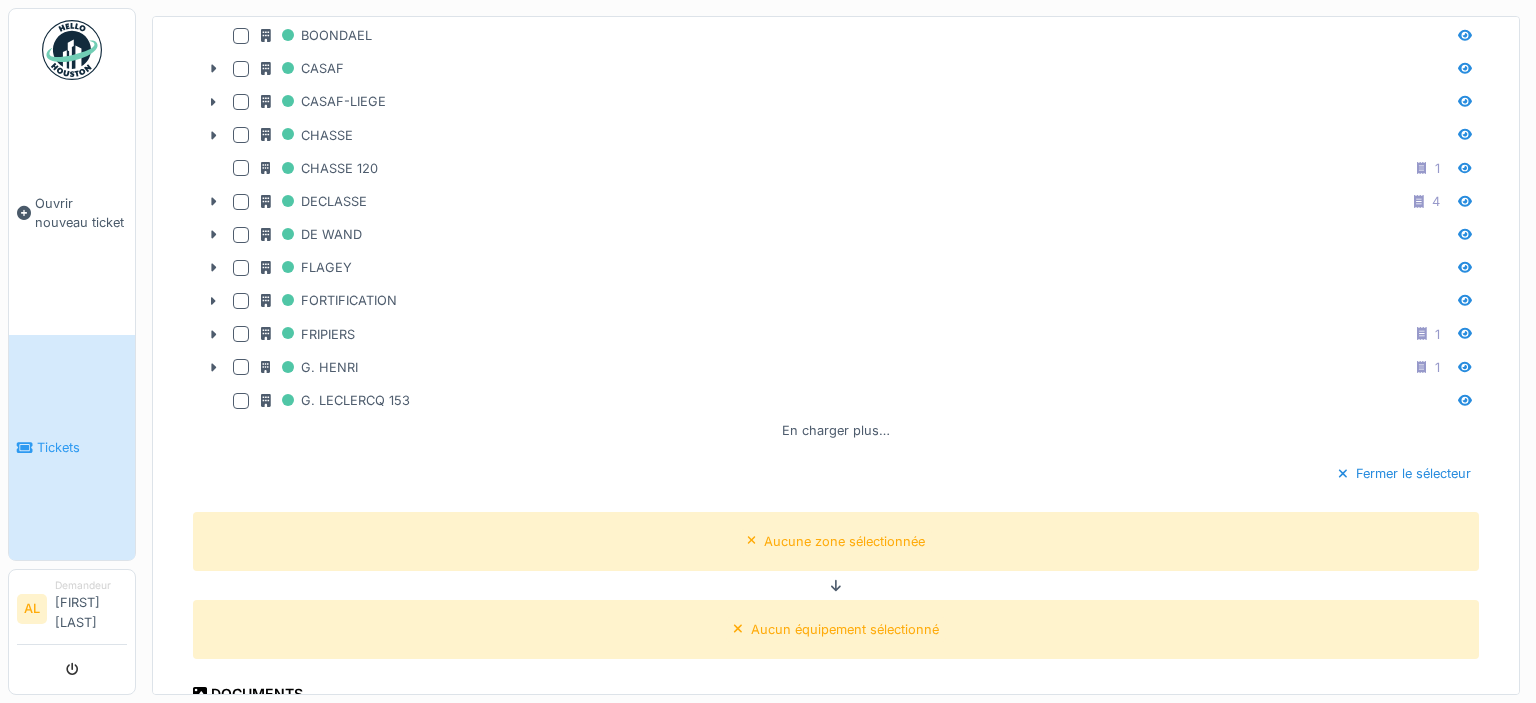 scroll, scrollTop: 948, scrollLeft: 0, axis: vertical 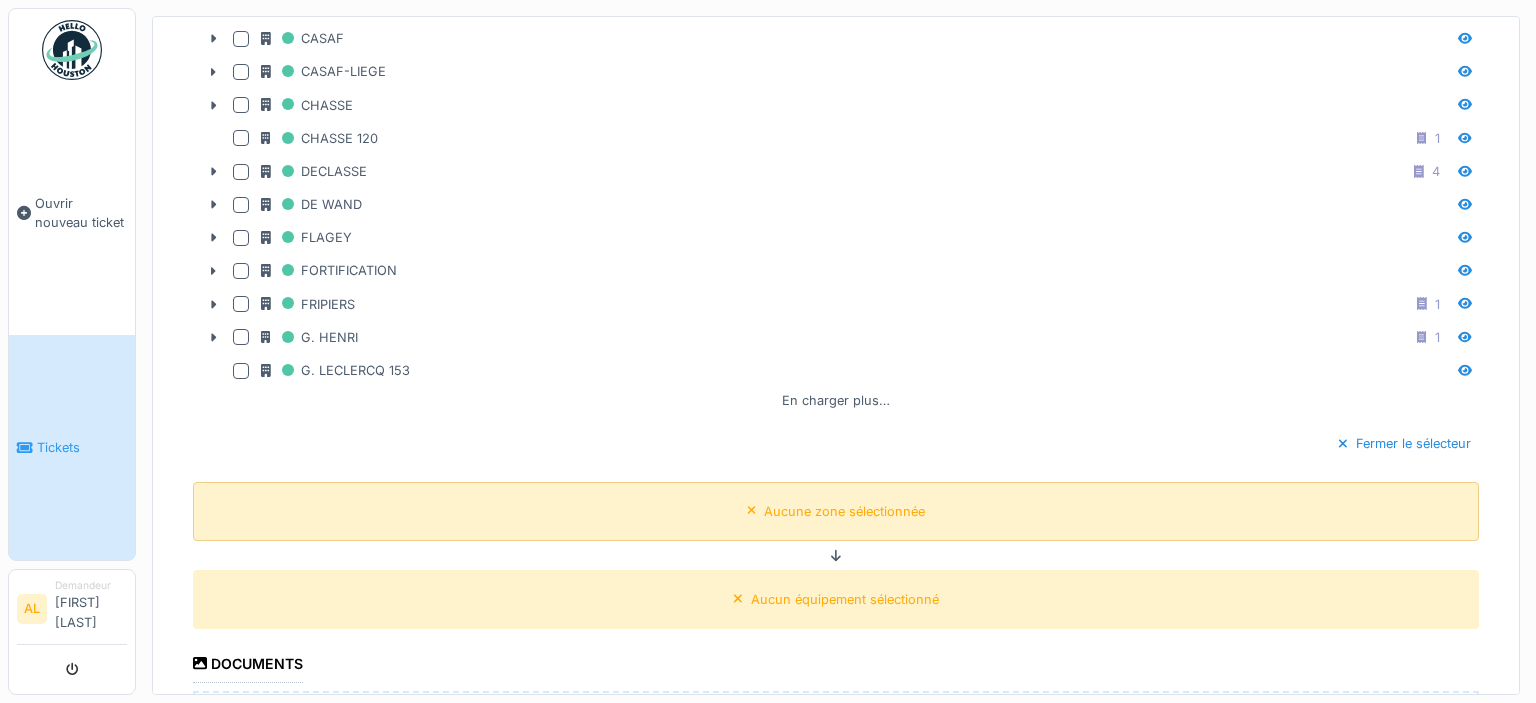 click on "Aucune zone sélectionnée" at bounding box center (844, 511) 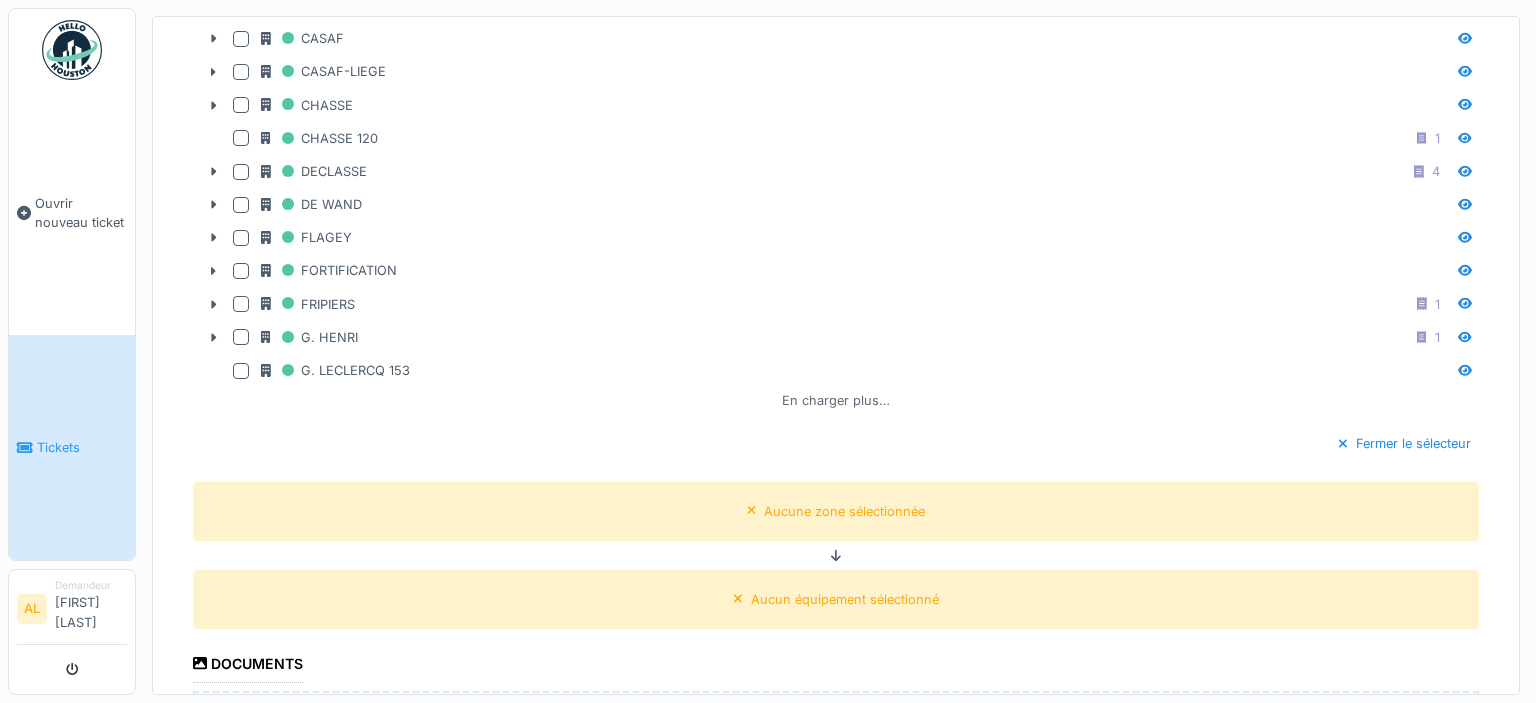 click on "En charger plus…" at bounding box center (836, 400) 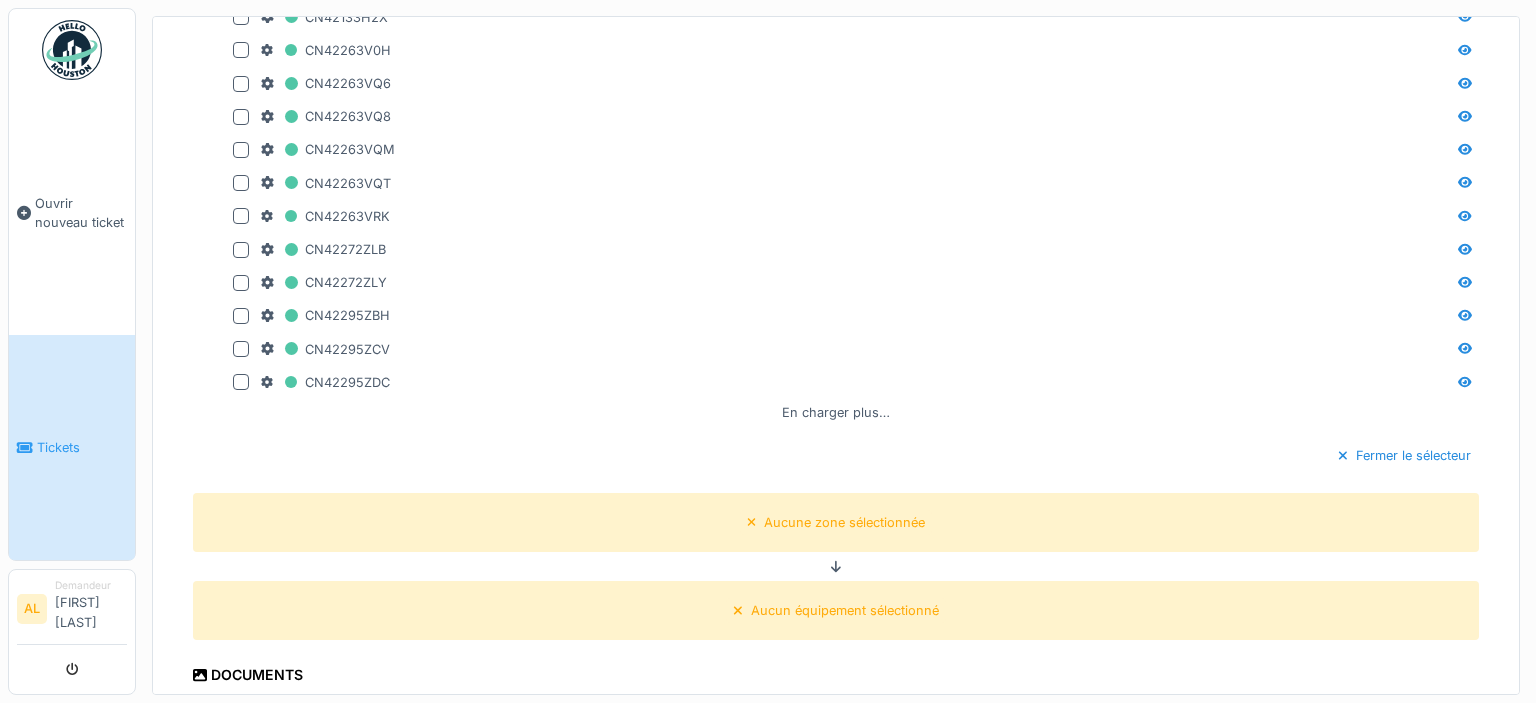scroll, scrollTop: 2292, scrollLeft: 0, axis: vertical 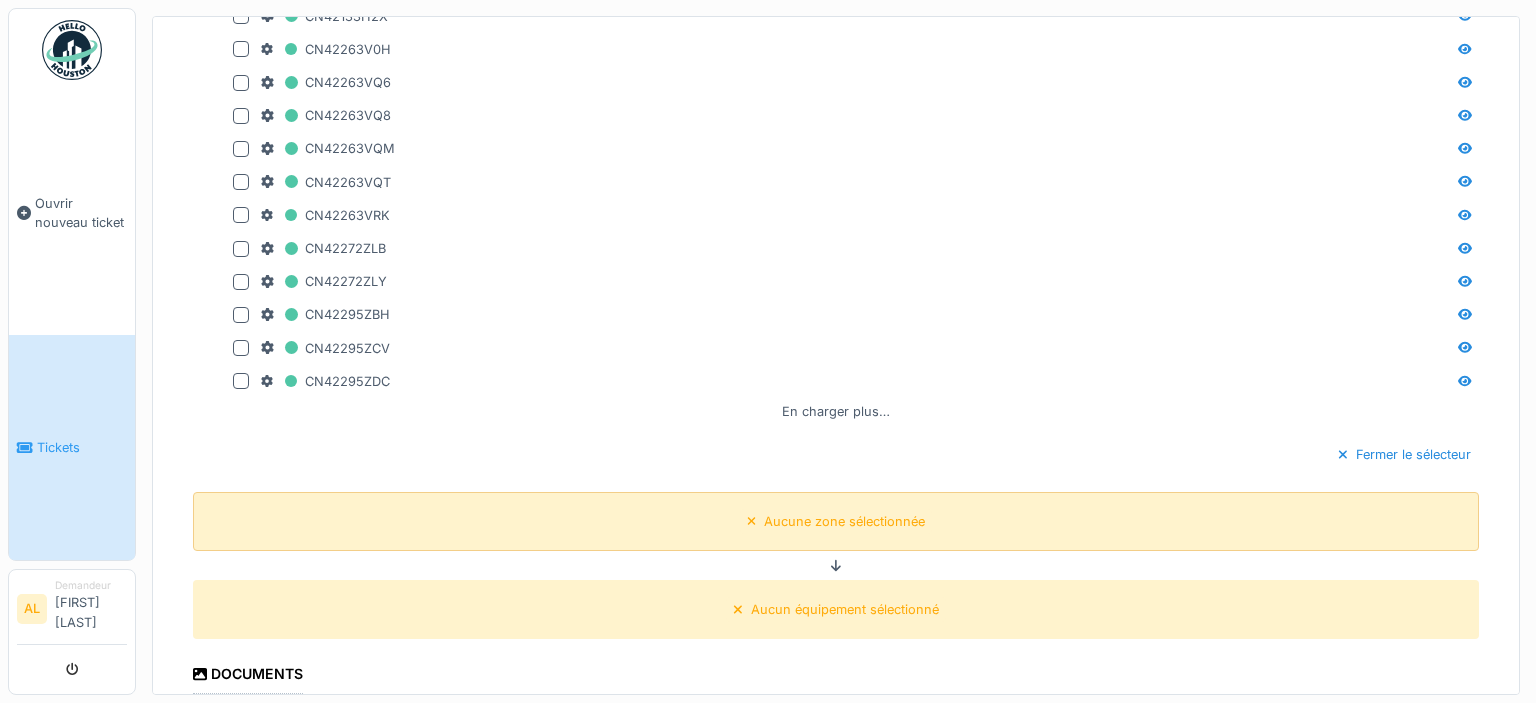 click on "Aucune zone sélectionnée" at bounding box center [844, 521] 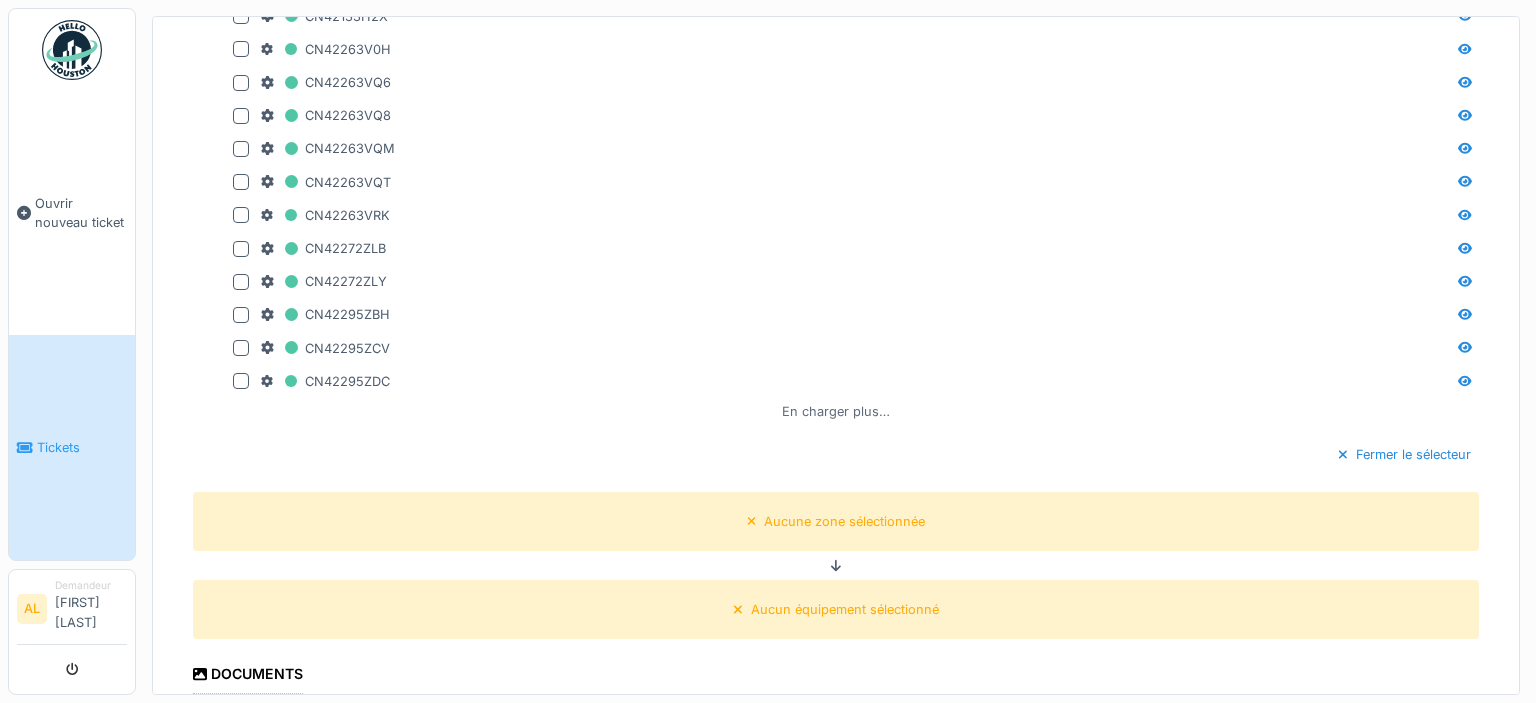 click on "En charger plus…" at bounding box center [836, 411] 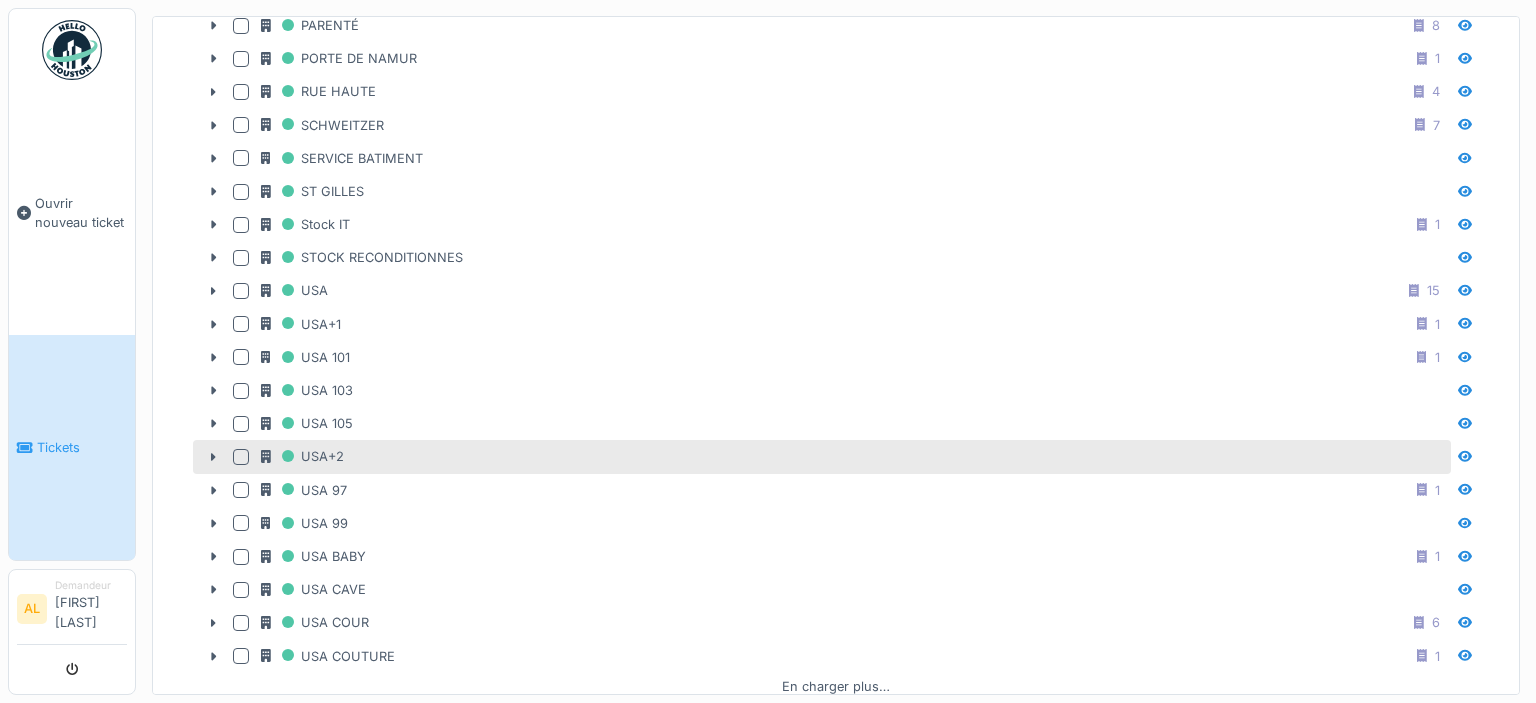 scroll, scrollTop: 1988, scrollLeft: 0, axis: vertical 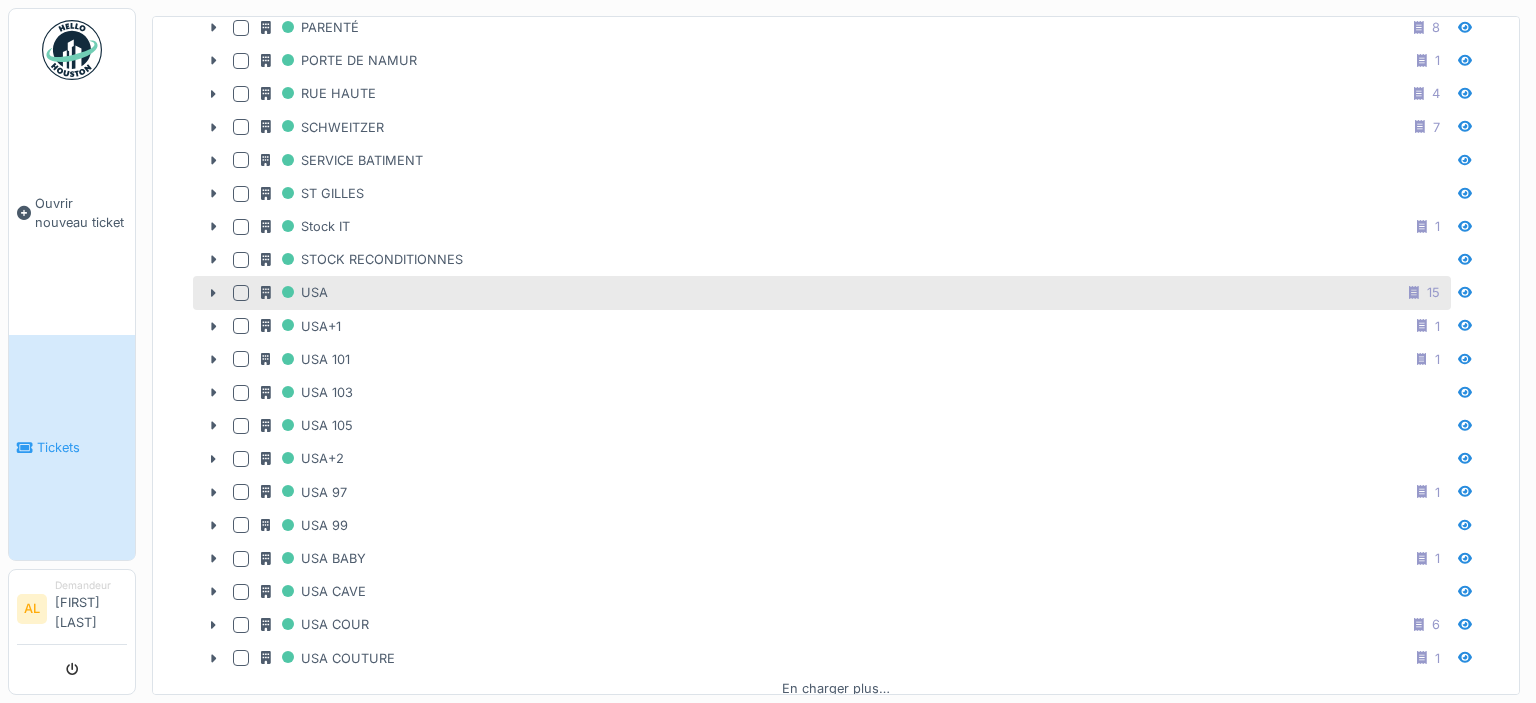click on "USA  15" at bounding box center [854, 292] 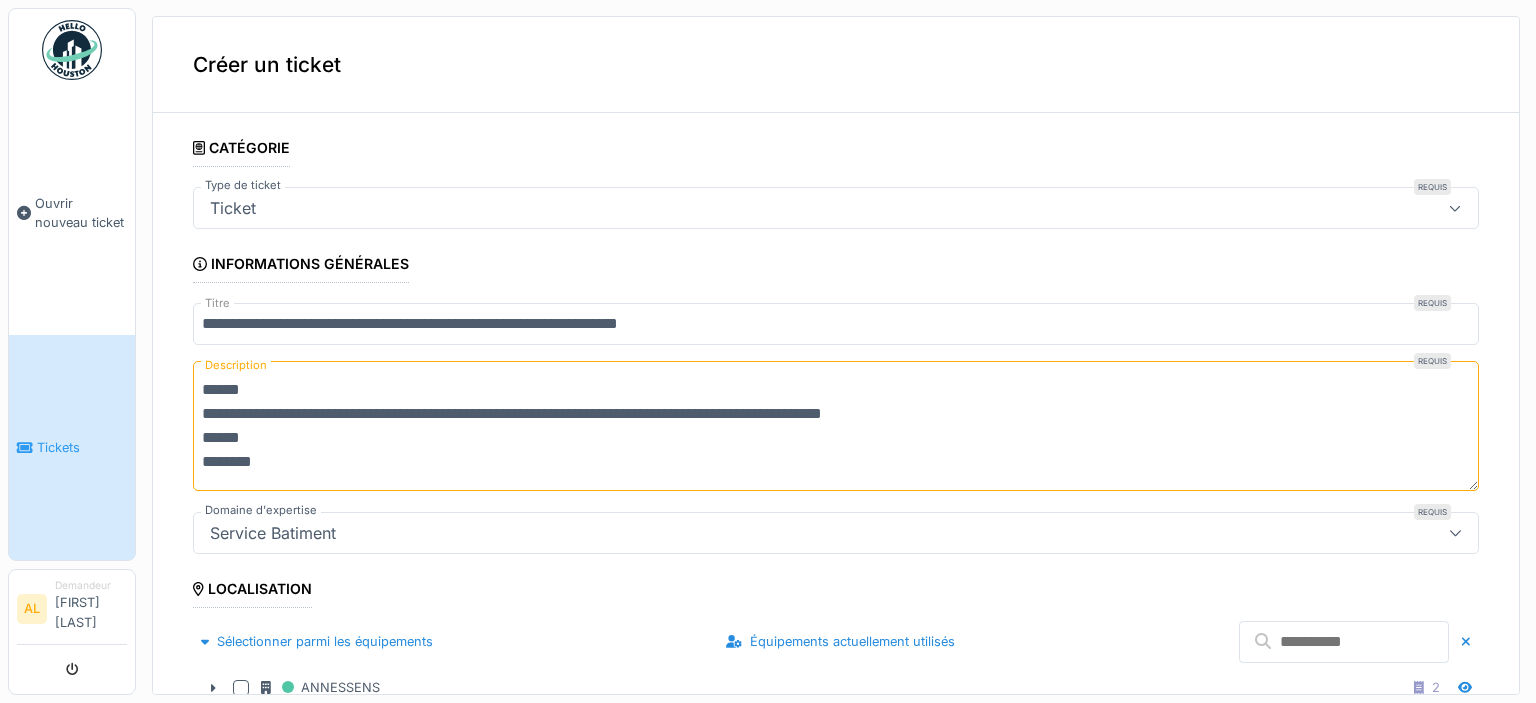 scroll, scrollTop: 288, scrollLeft: 0, axis: vertical 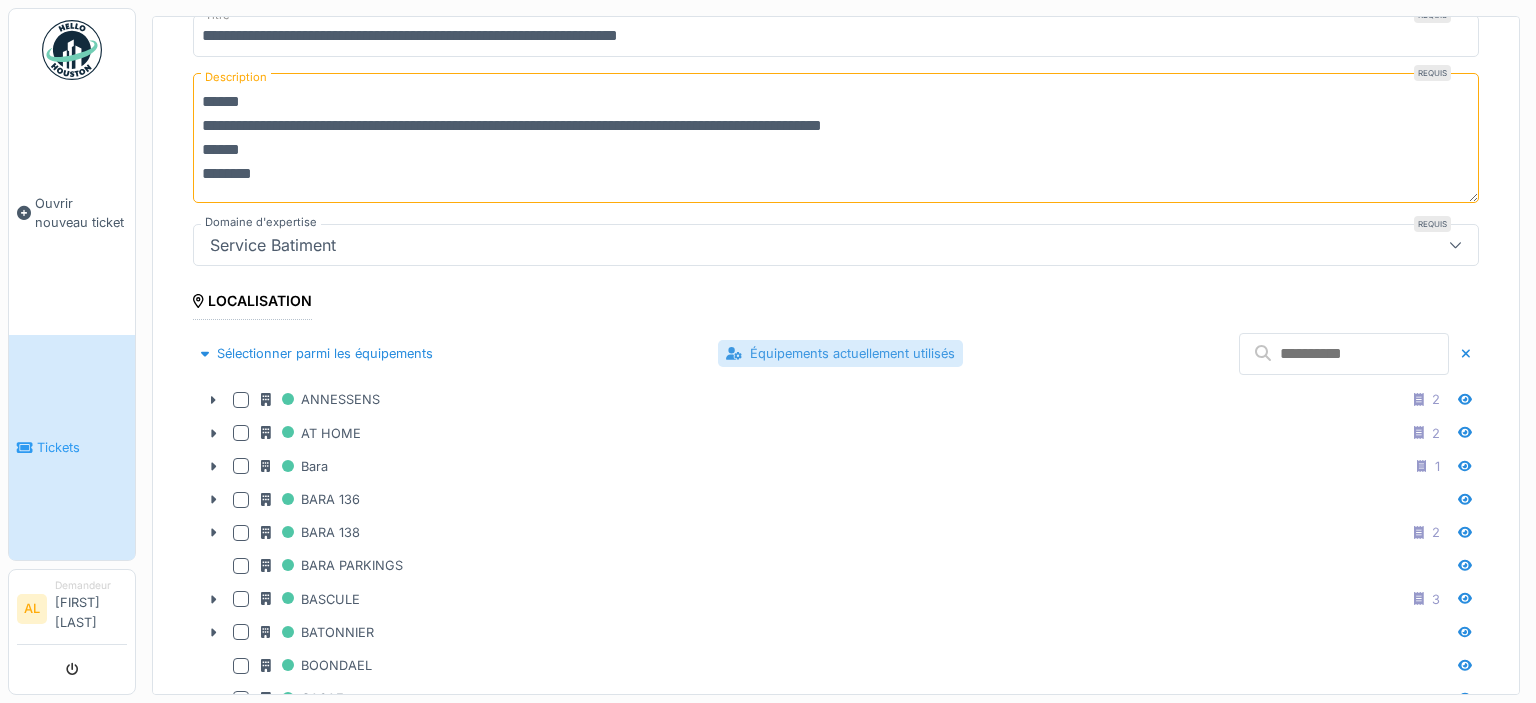 click on "Équipements actuellement utilisés" at bounding box center (840, 353) 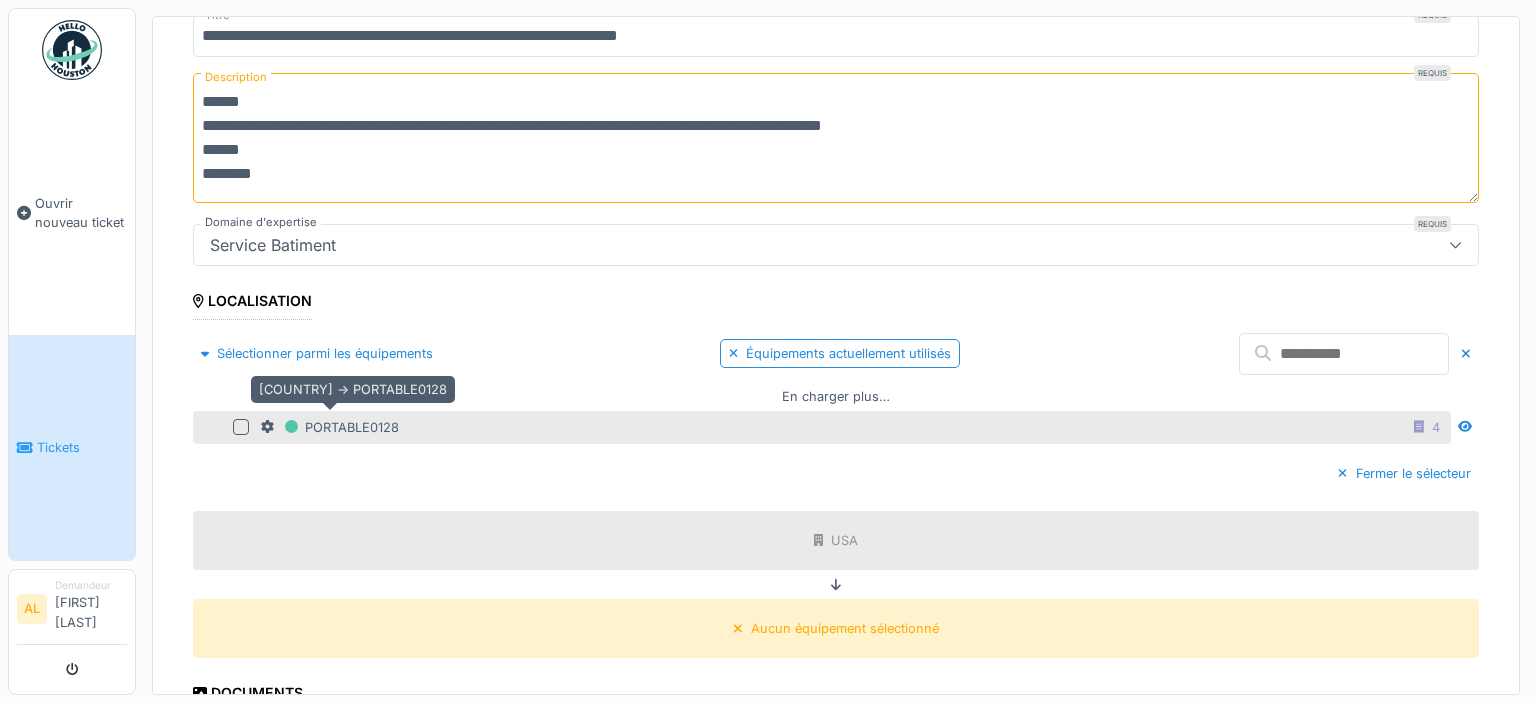 click on "PORTABLE0128" at bounding box center (330, 427) 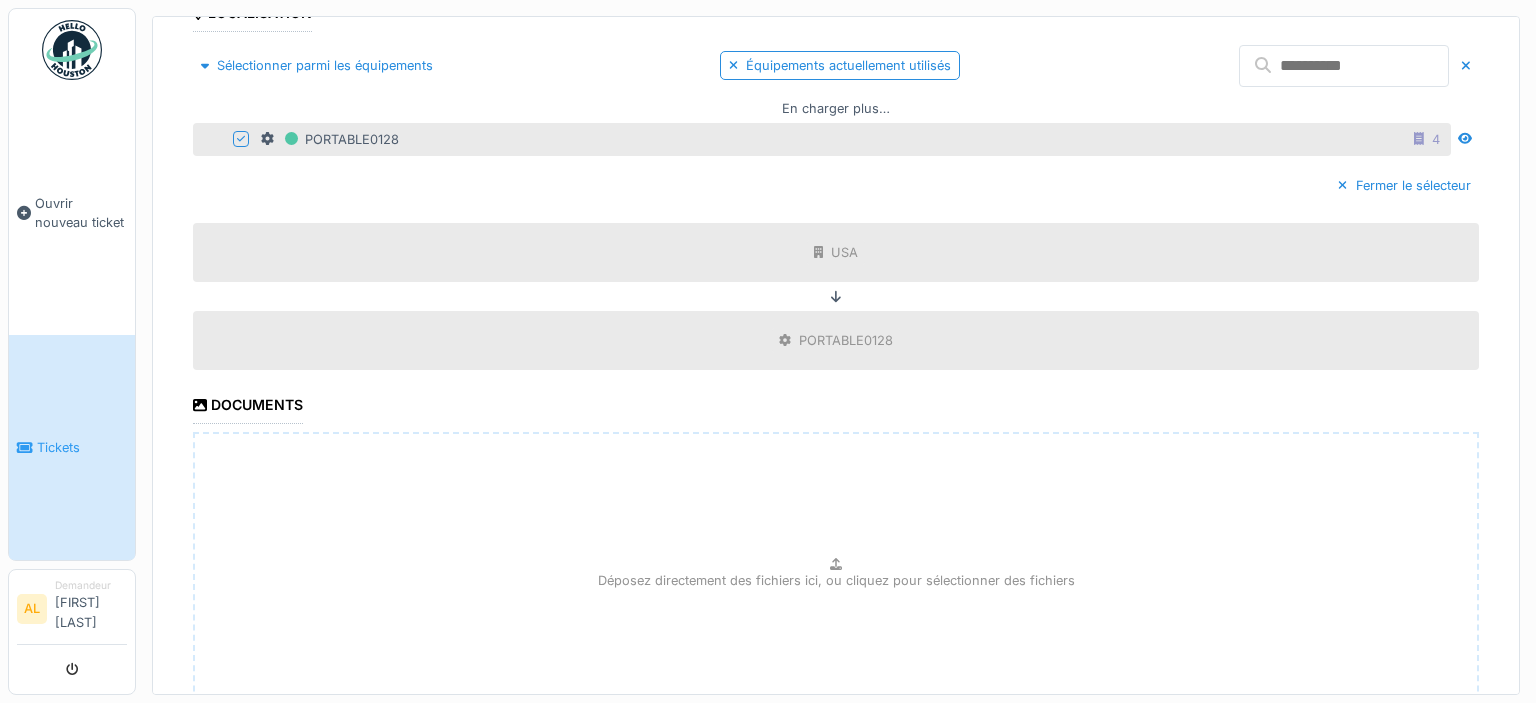 scroll, scrollTop: 736, scrollLeft: 0, axis: vertical 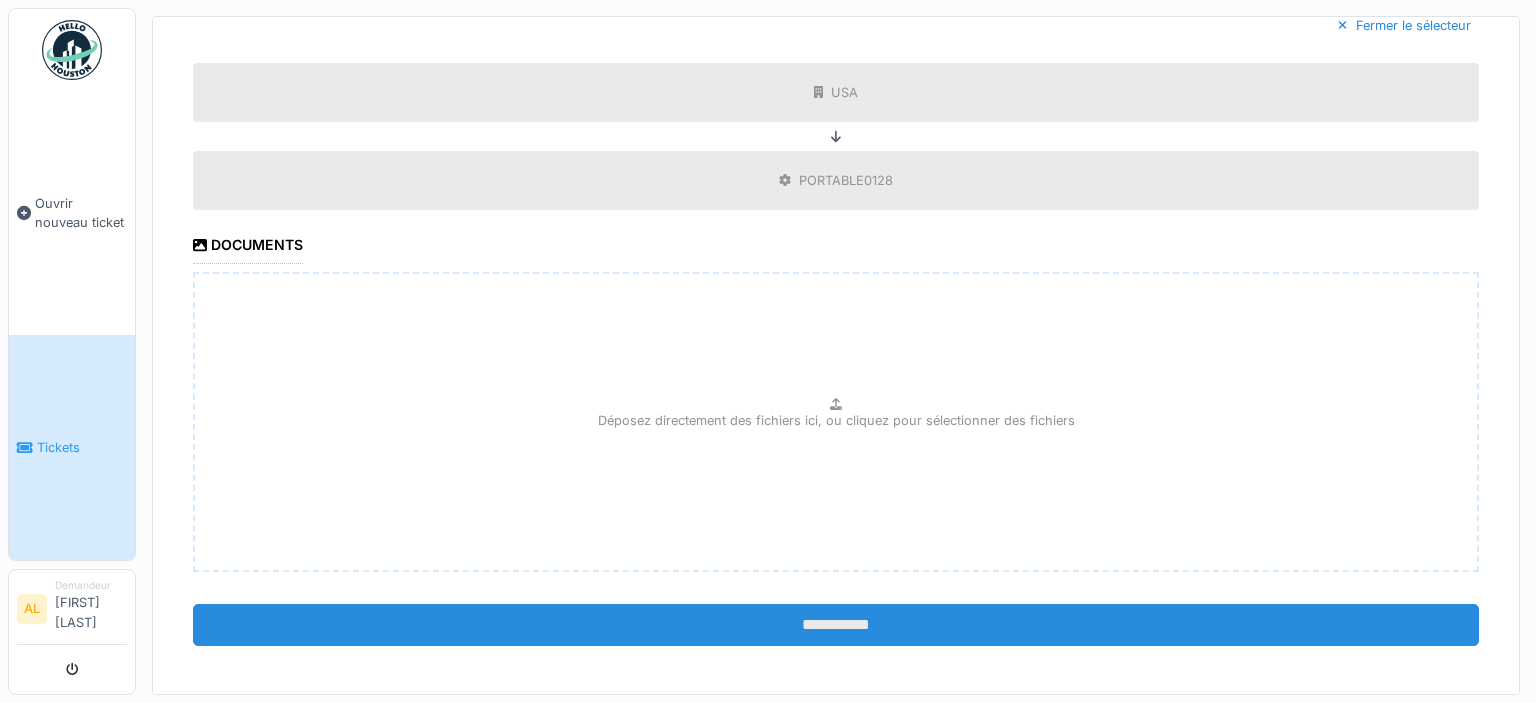 click on "**********" at bounding box center [836, 625] 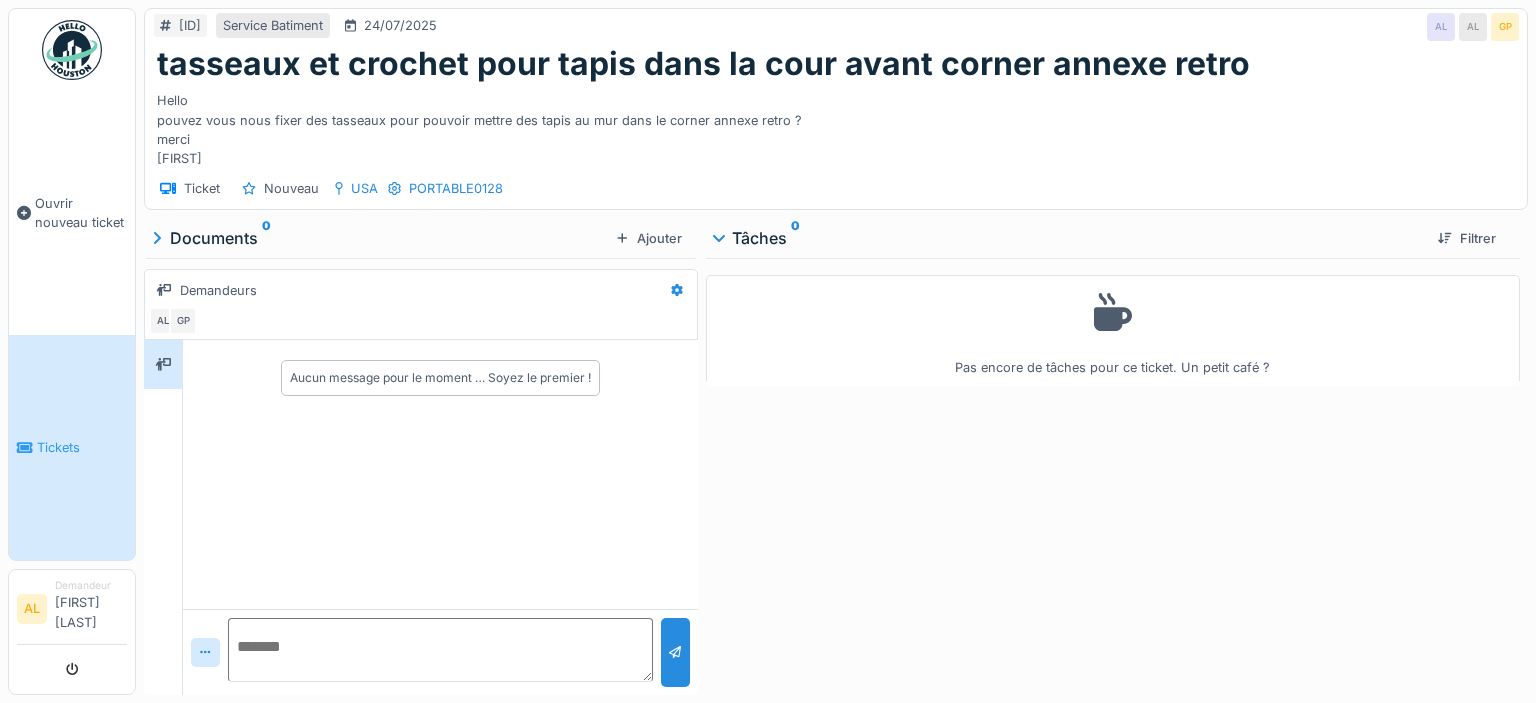 scroll, scrollTop: 0, scrollLeft: 0, axis: both 